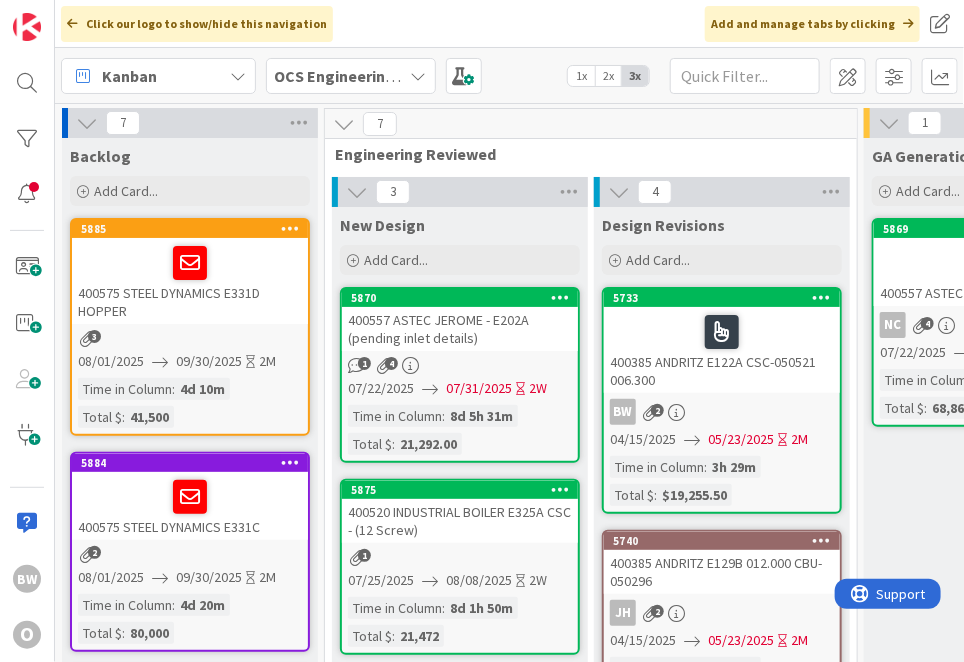 scroll, scrollTop: 0, scrollLeft: 0, axis: both 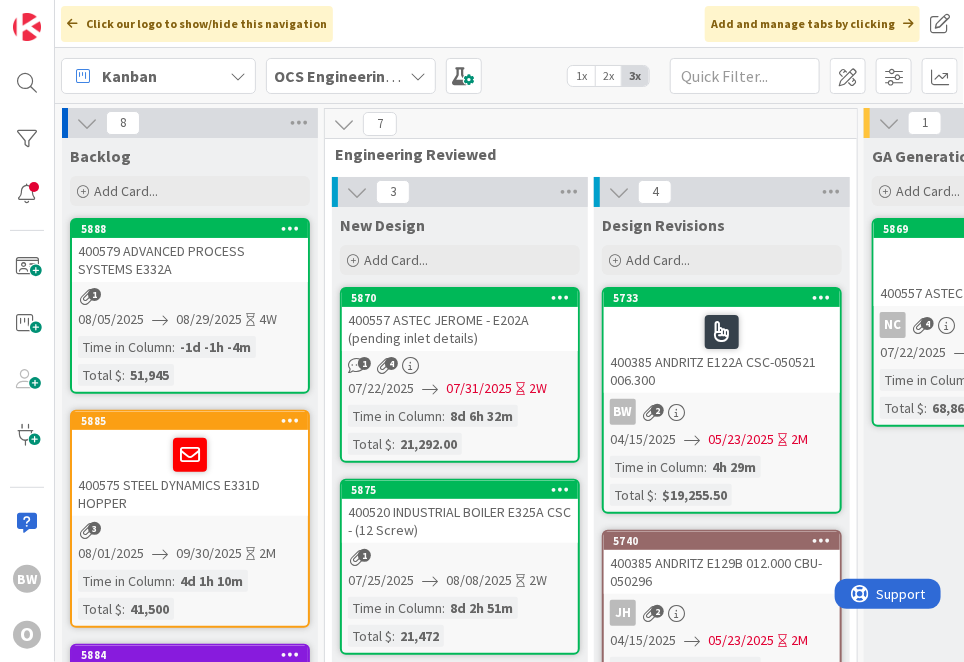 click at bounding box center [722, 332] 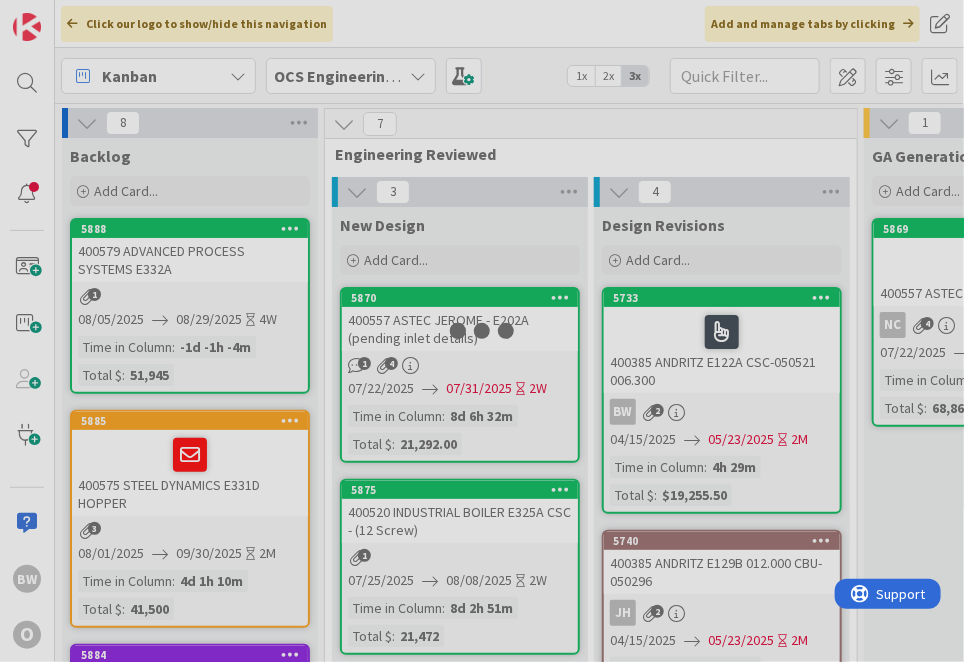 click at bounding box center [482, 331] 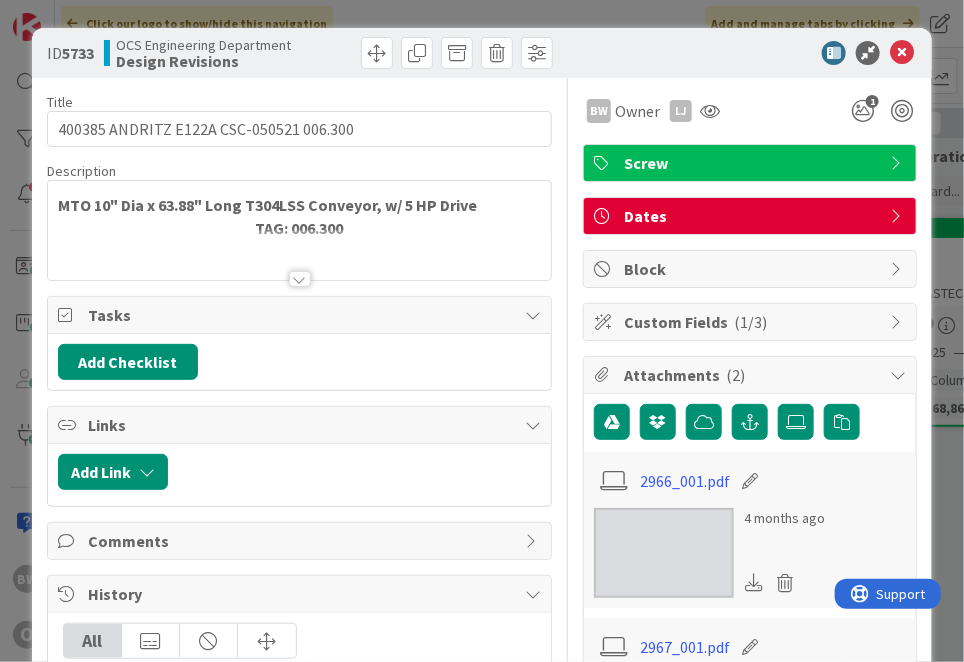 scroll, scrollTop: 0, scrollLeft: 0, axis: both 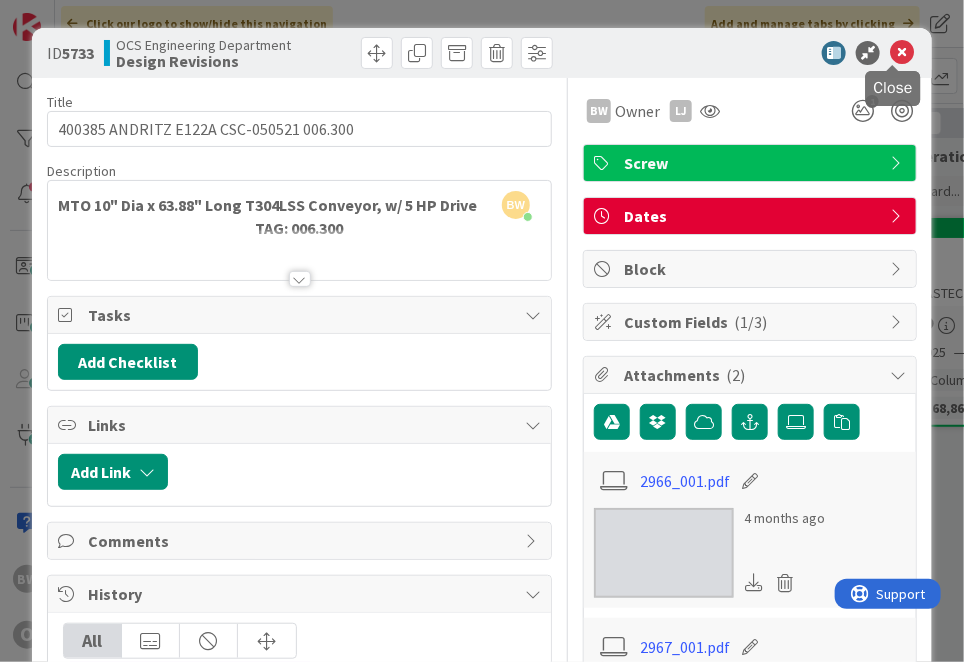 click at bounding box center [902, 53] 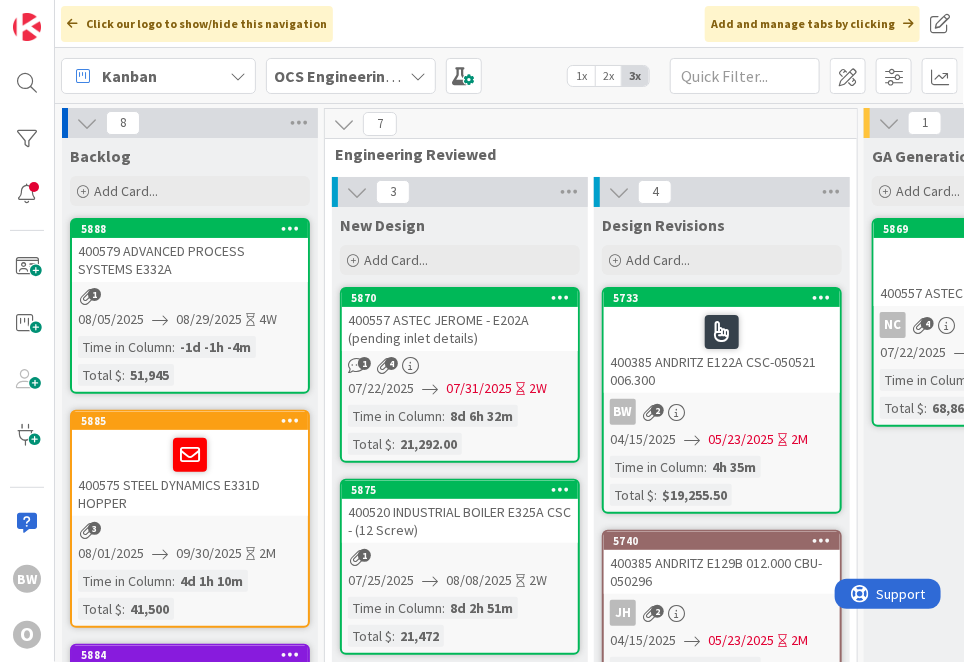 scroll, scrollTop: 0, scrollLeft: 0, axis: both 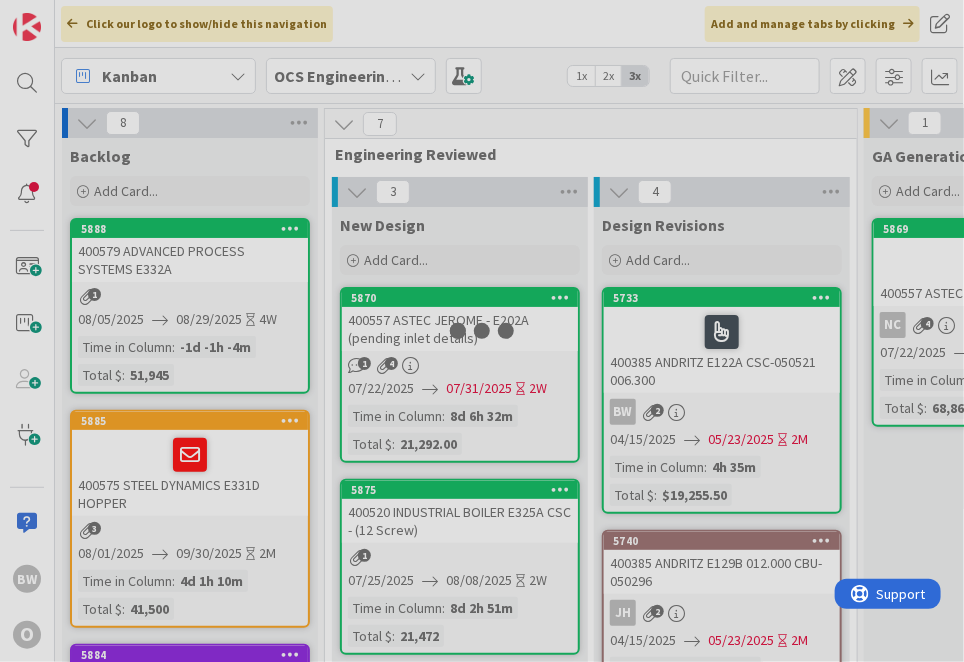 click at bounding box center (482, 331) 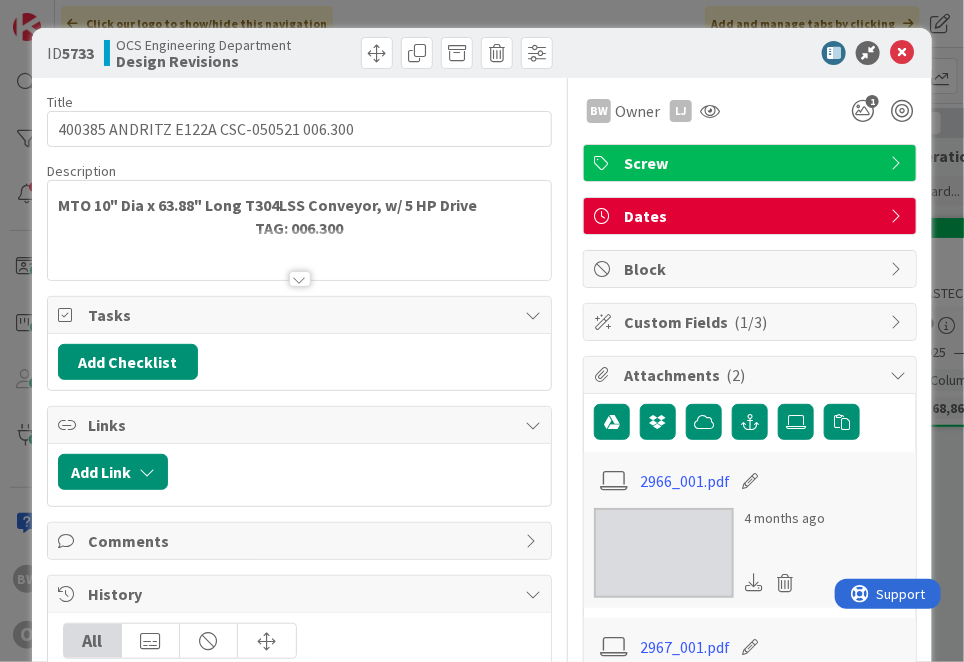 scroll, scrollTop: 0, scrollLeft: 0, axis: both 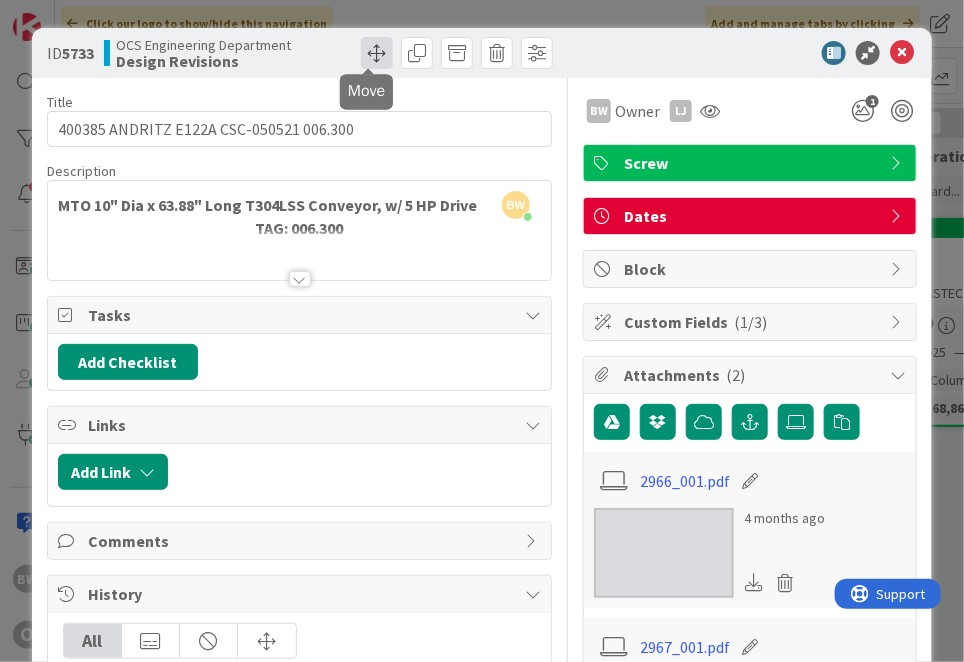 click at bounding box center [377, 53] 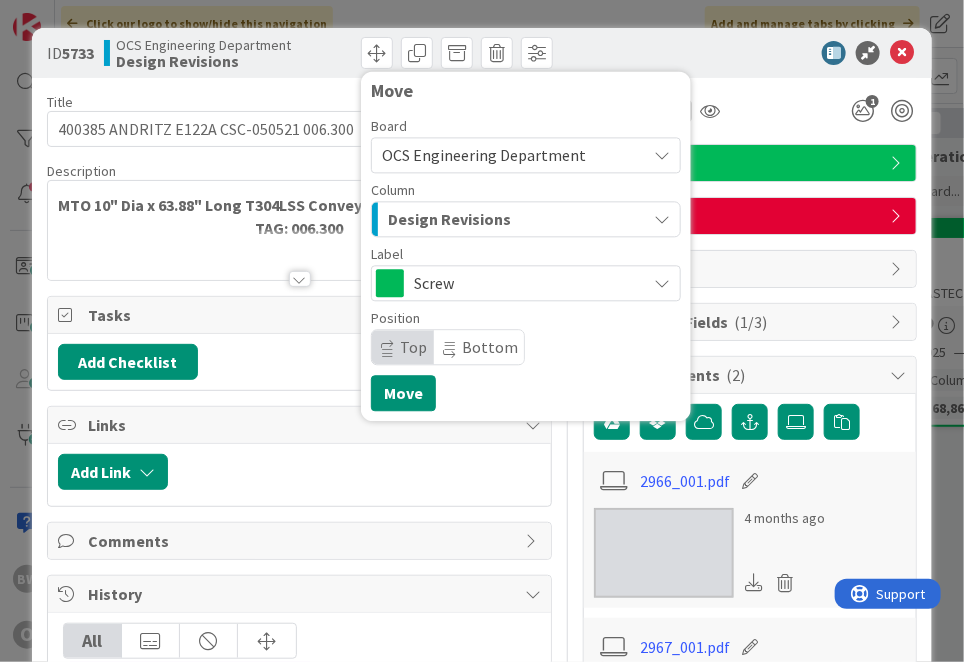 click on "Design Revisions" at bounding box center [449, 219] 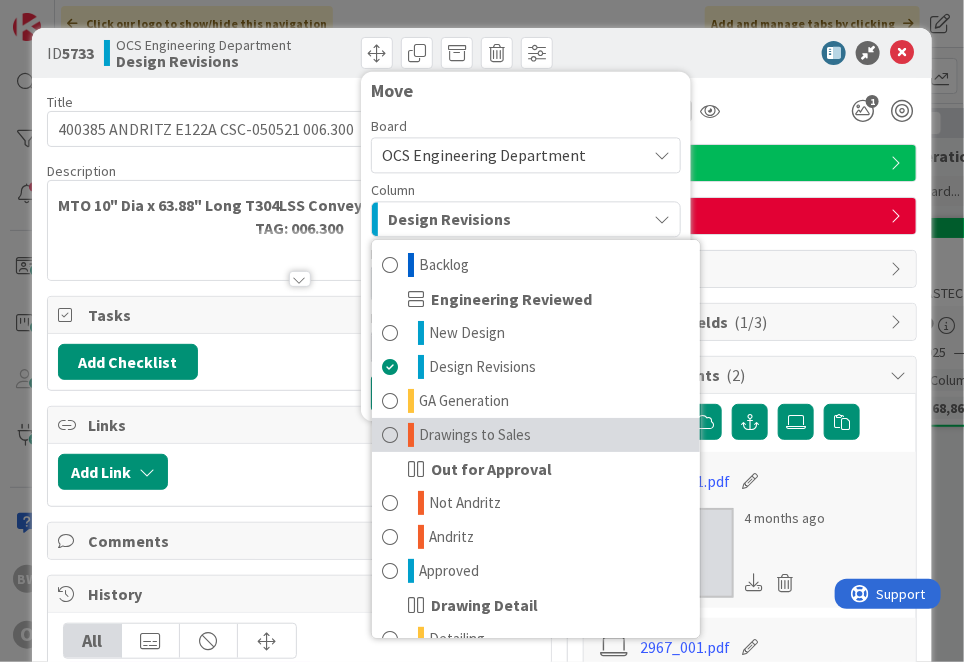 click on "Drawings to Sales" at bounding box center [475, 435] 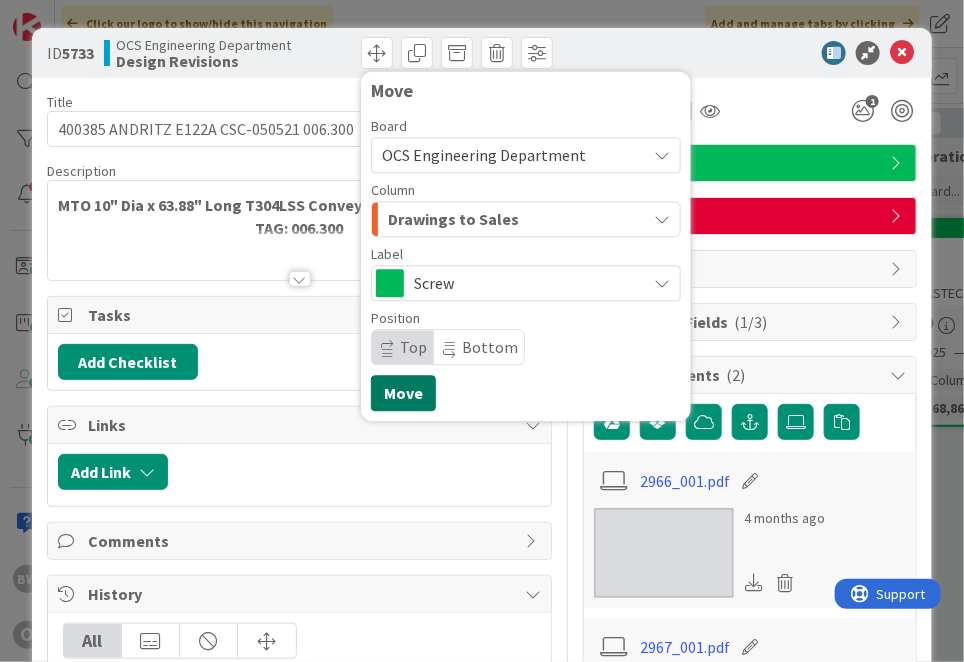 click on "Move" at bounding box center [403, 393] 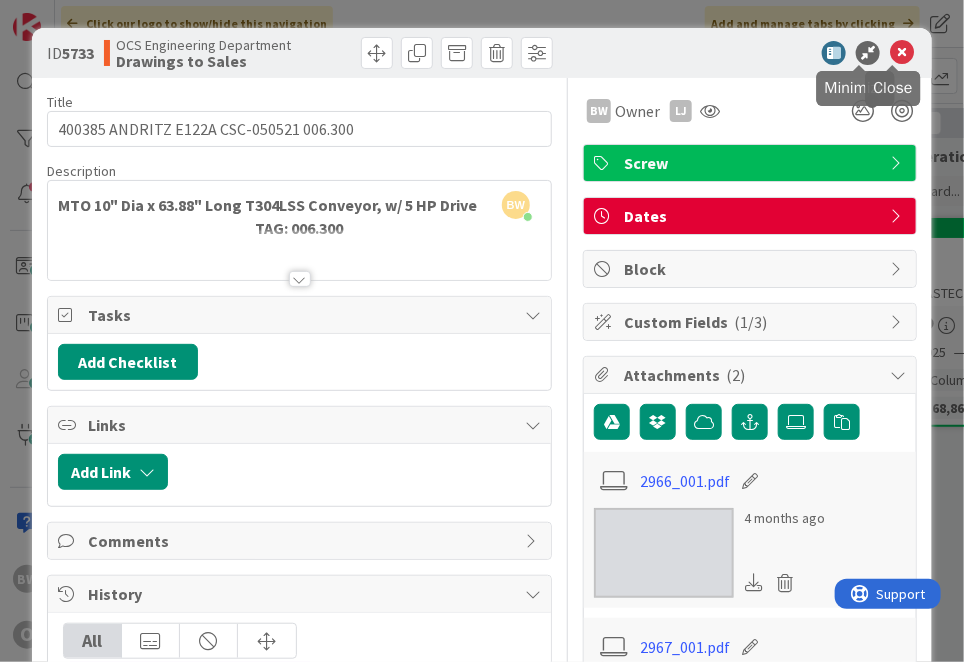 click at bounding box center (902, 53) 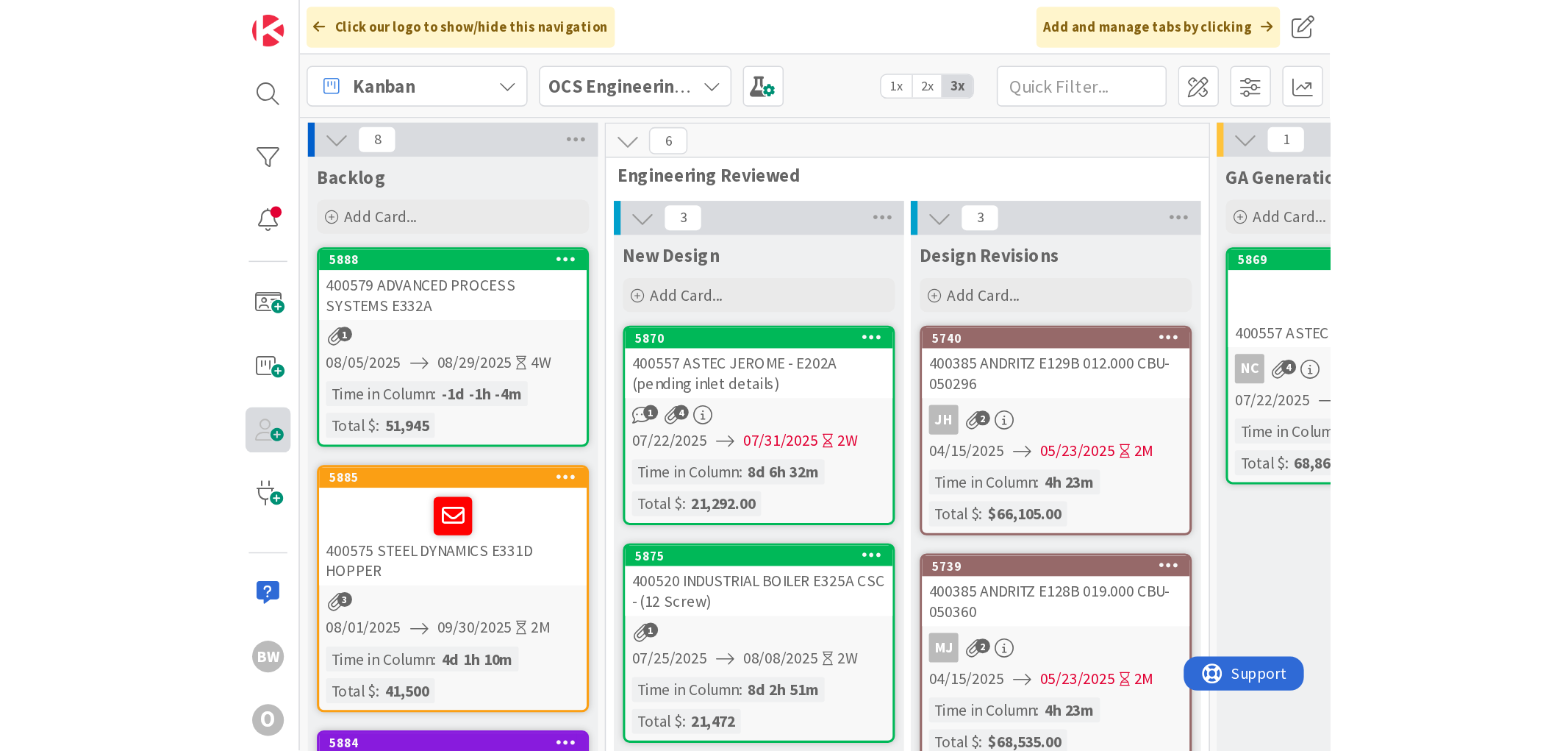 scroll, scrollTop: 0, scrollLeft: 0, axis: both 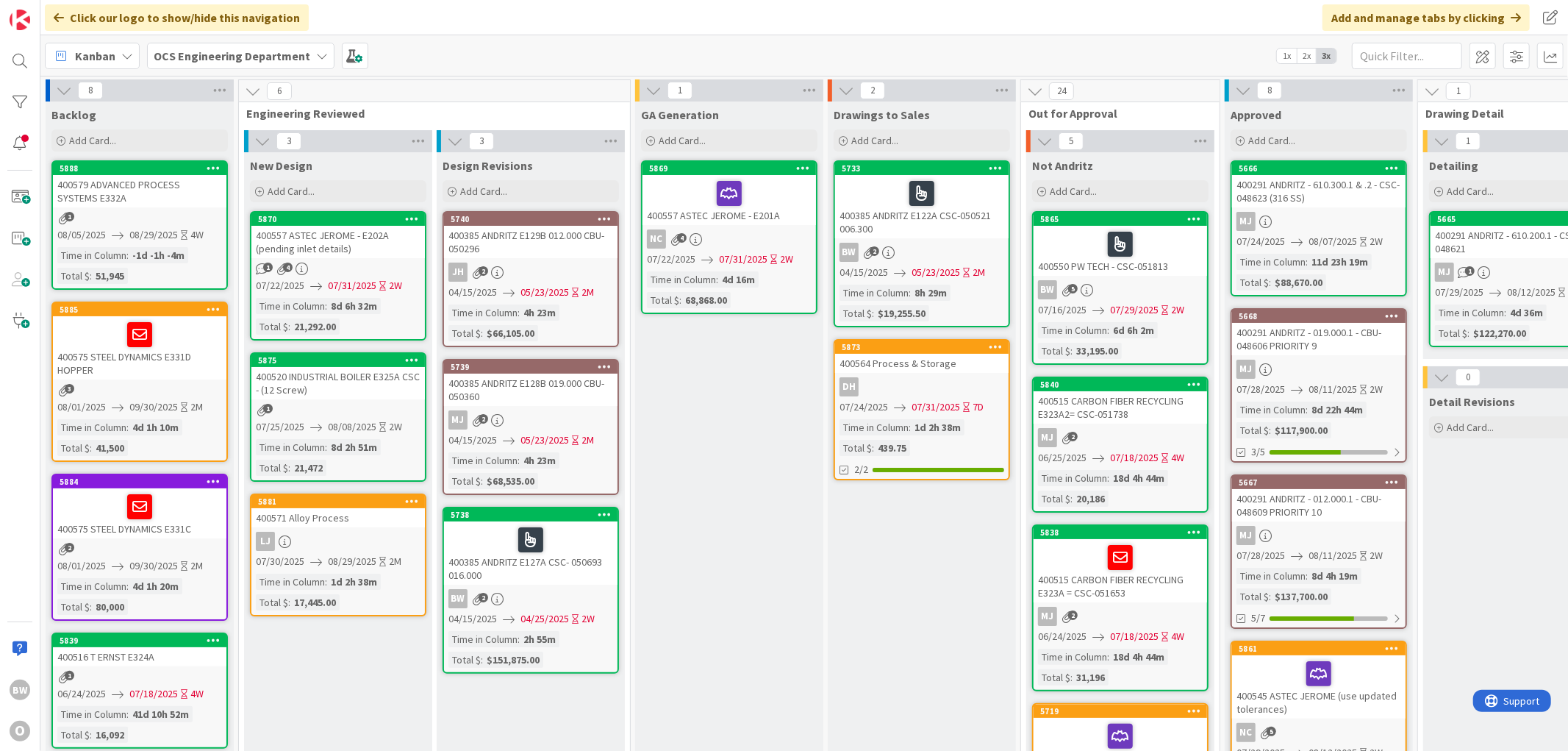 click on "BW 2" at bounding box center [922, 252] 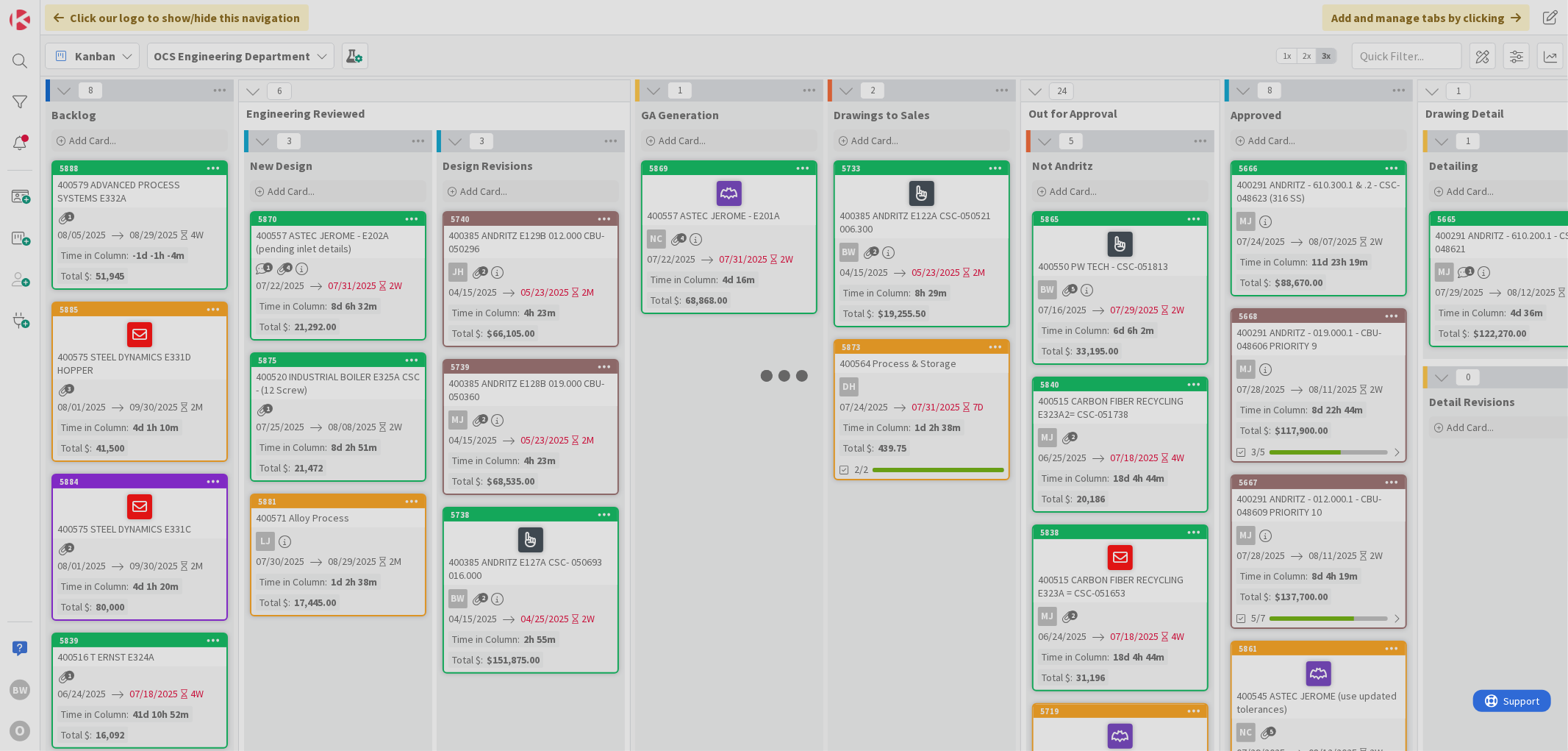 click at bounding box center [784, 375] 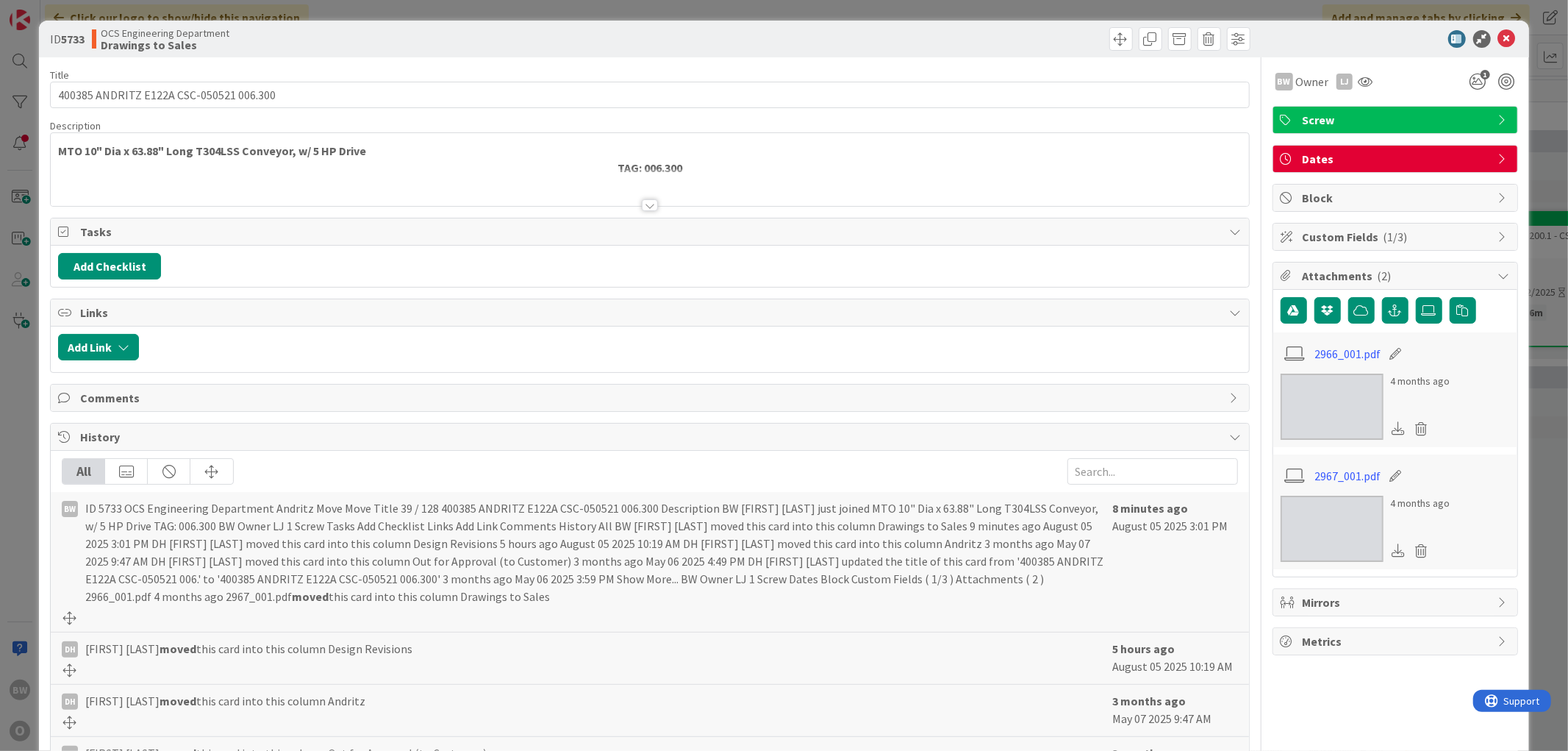 scroll, scrollTop: 0, scrollLeft: 0, axis: both 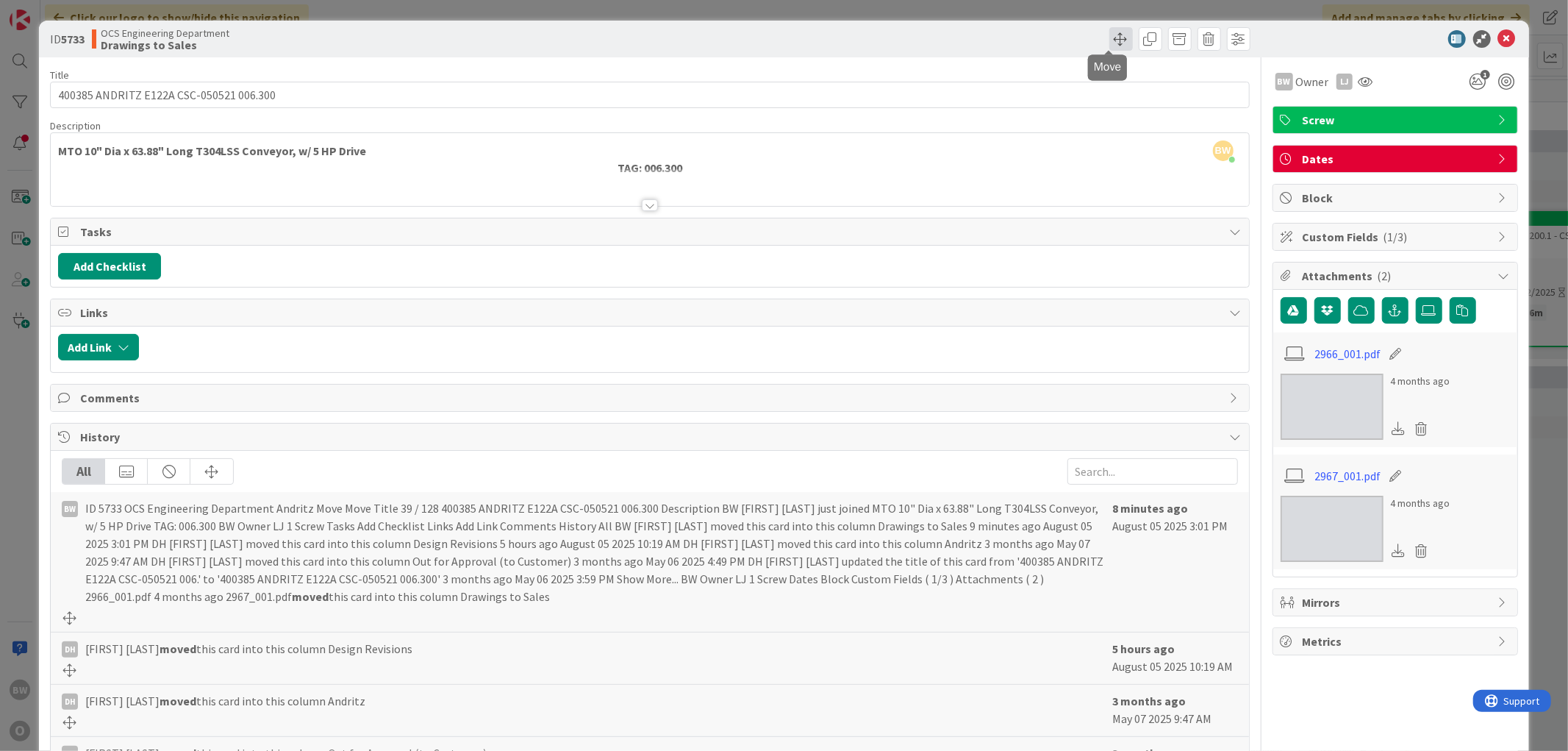 drag, startPoint x: 1108, startPoint y: 40, endPoint x: 979, endPoint y: 124, distance: 153.9383 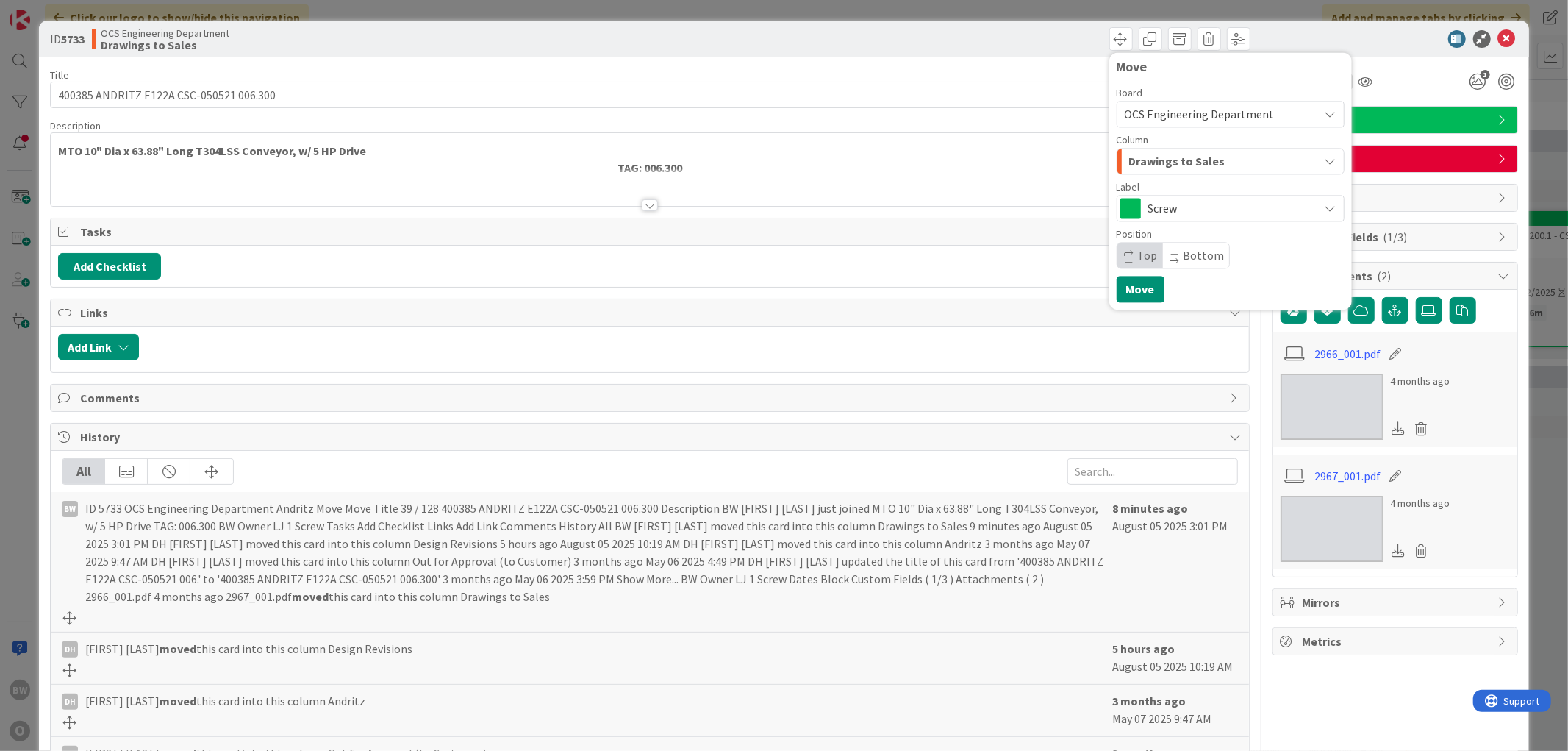 click on "Drawings to Sales" at bounding box center (1177, 161) 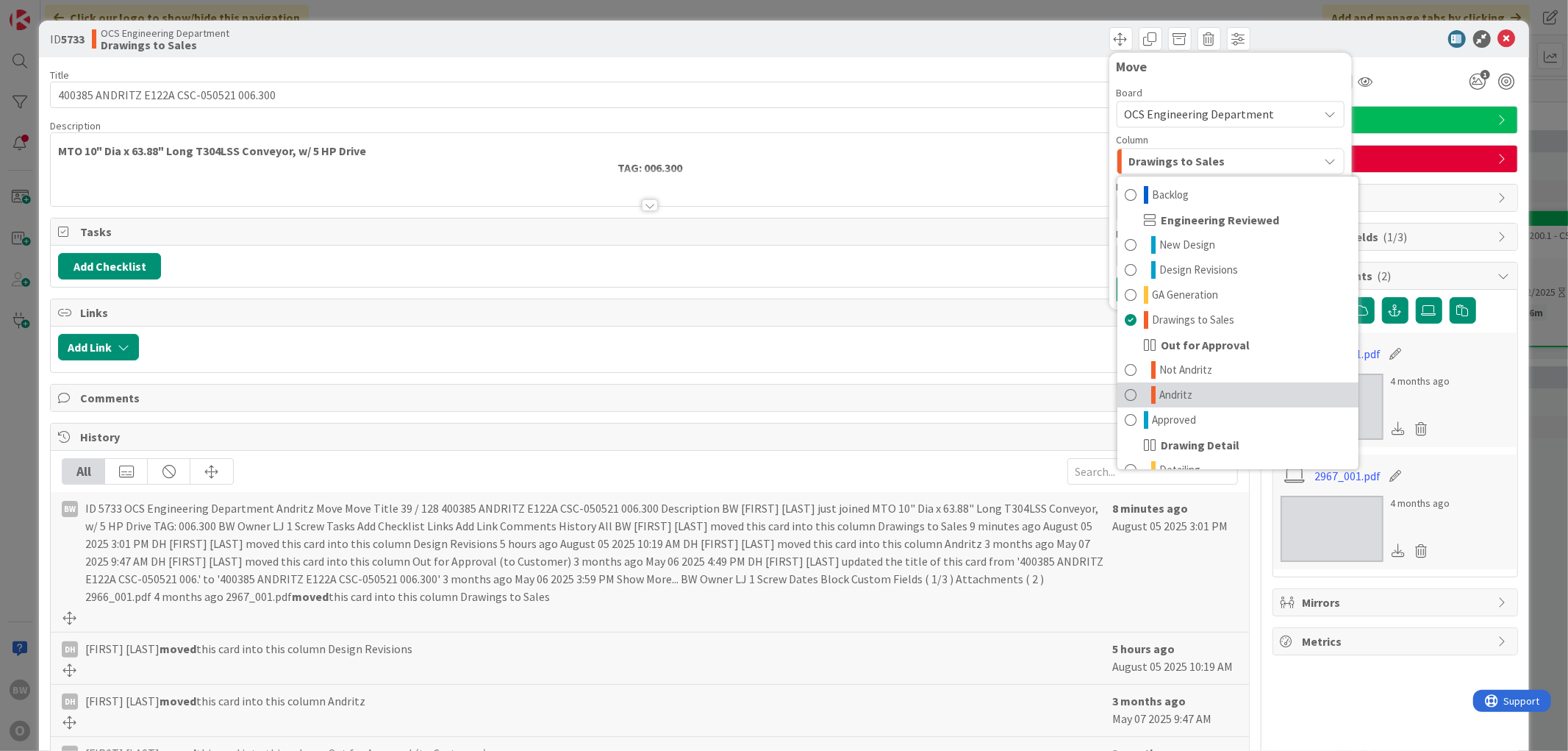 click on "Andritz" at bounding box center (1238, 395) 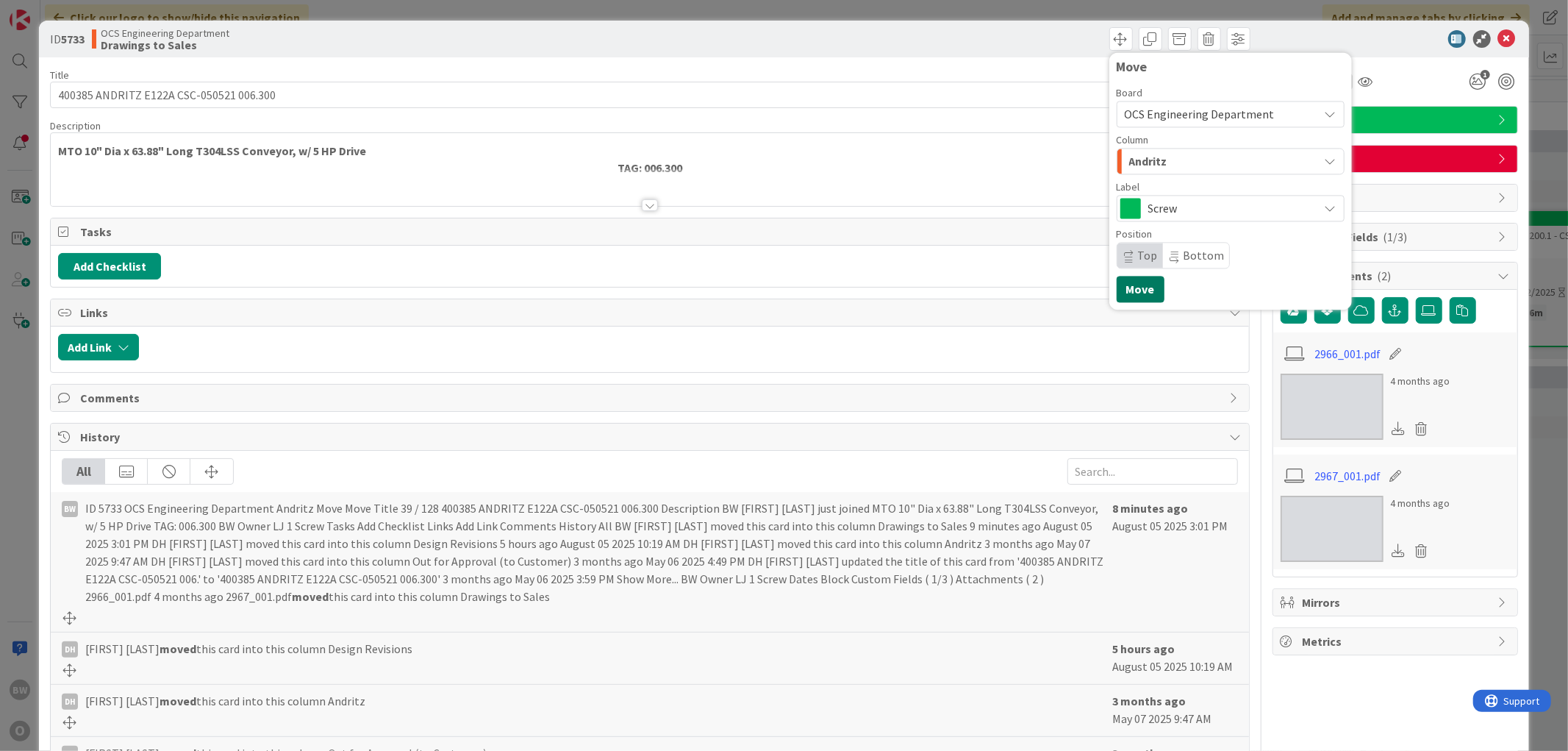 click on "Move" at bounding box center (1140, 289) 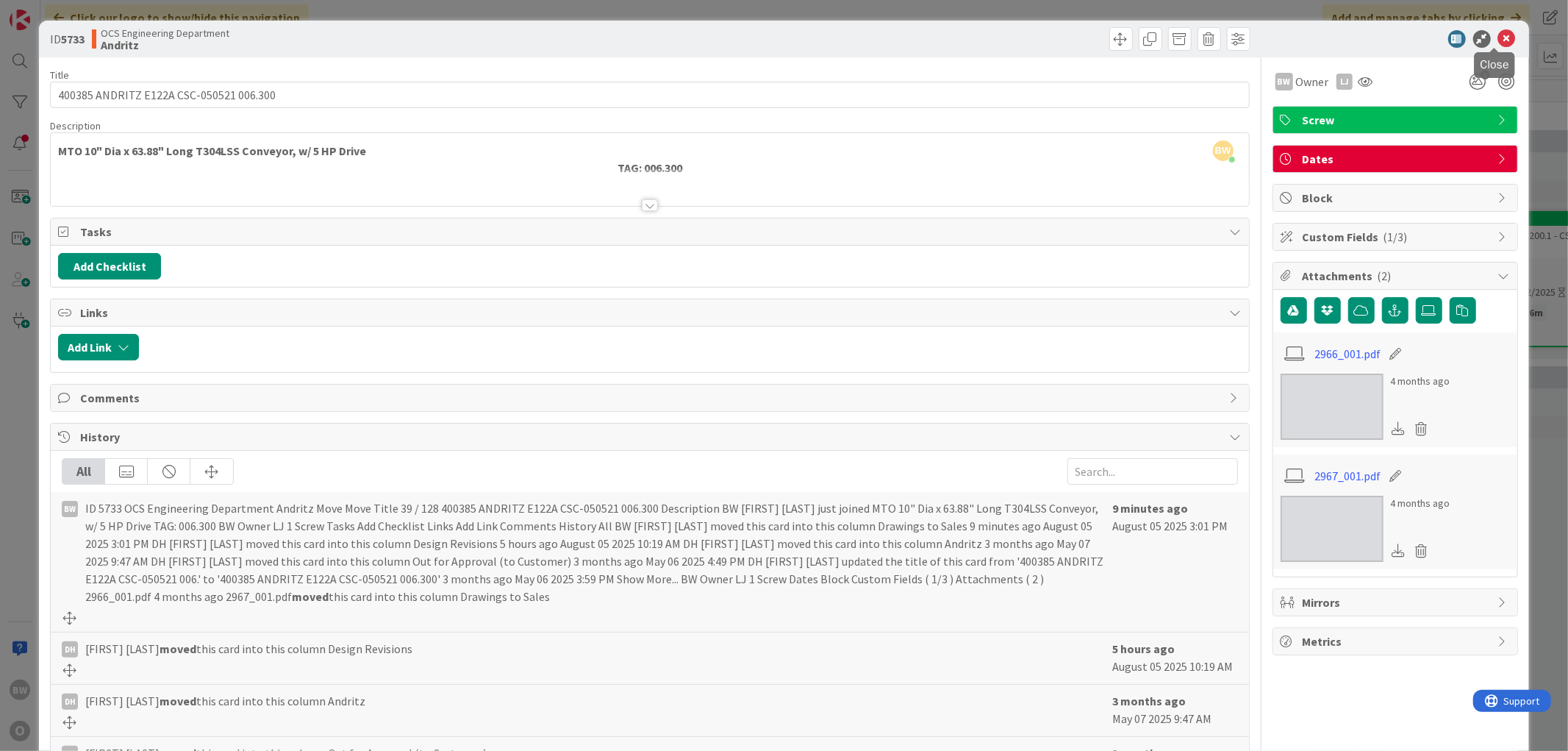 click at bounding box center (1507, 39) 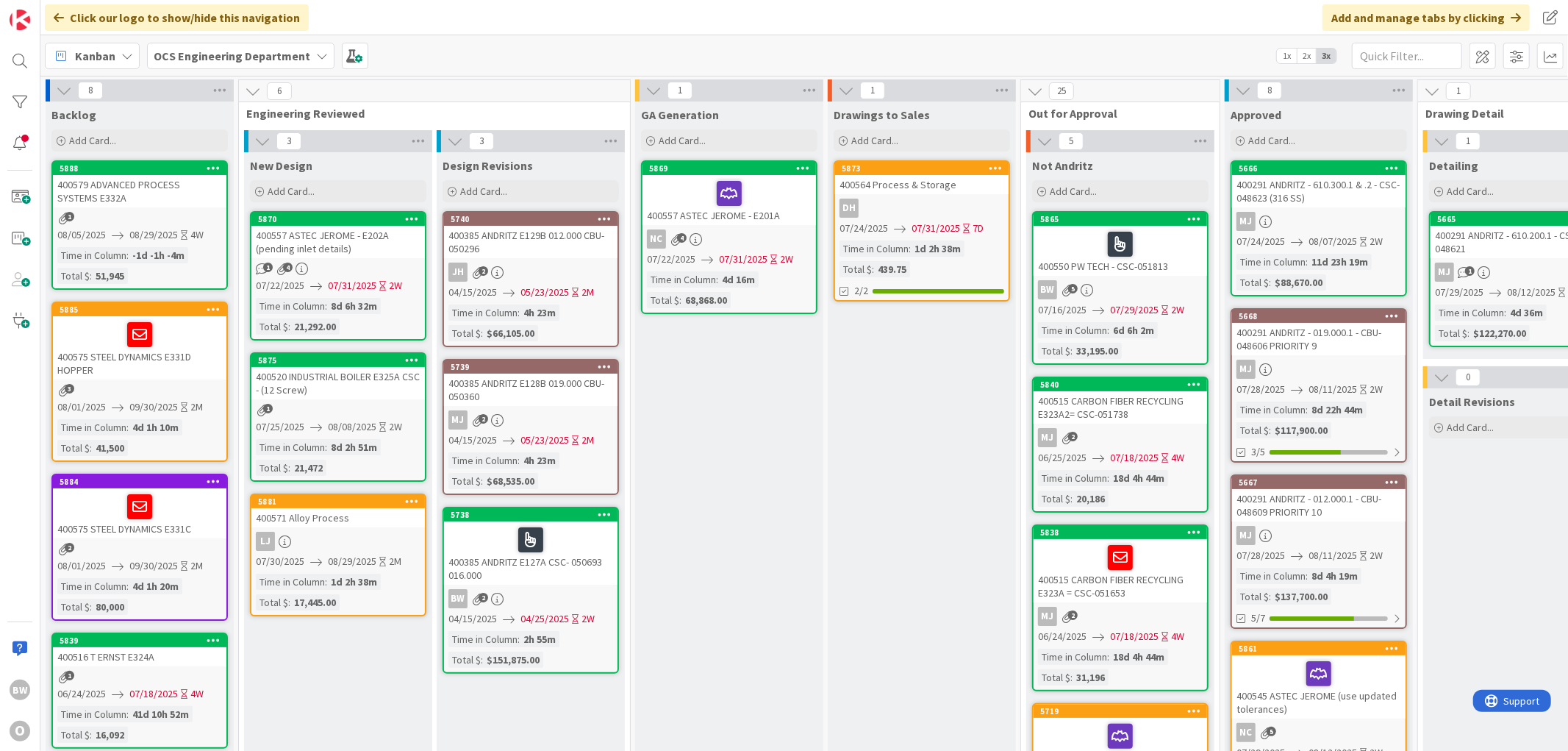 scroll, scrollTop: 0, scrollLeft: 0, axis: both 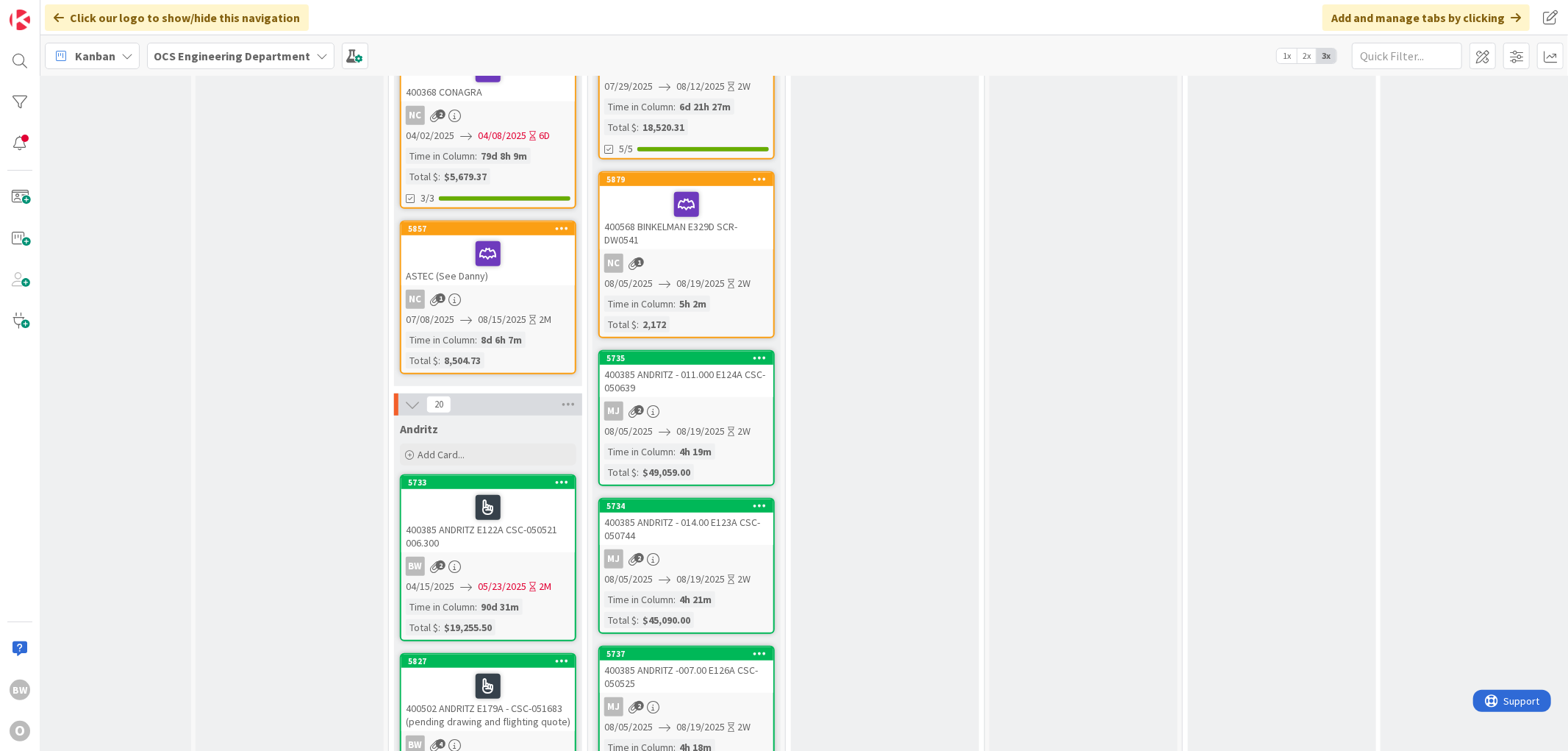 click on "400385 ANDRITZ - 011.000 E124A CSC- 050639" at bounding box center [687, 381] 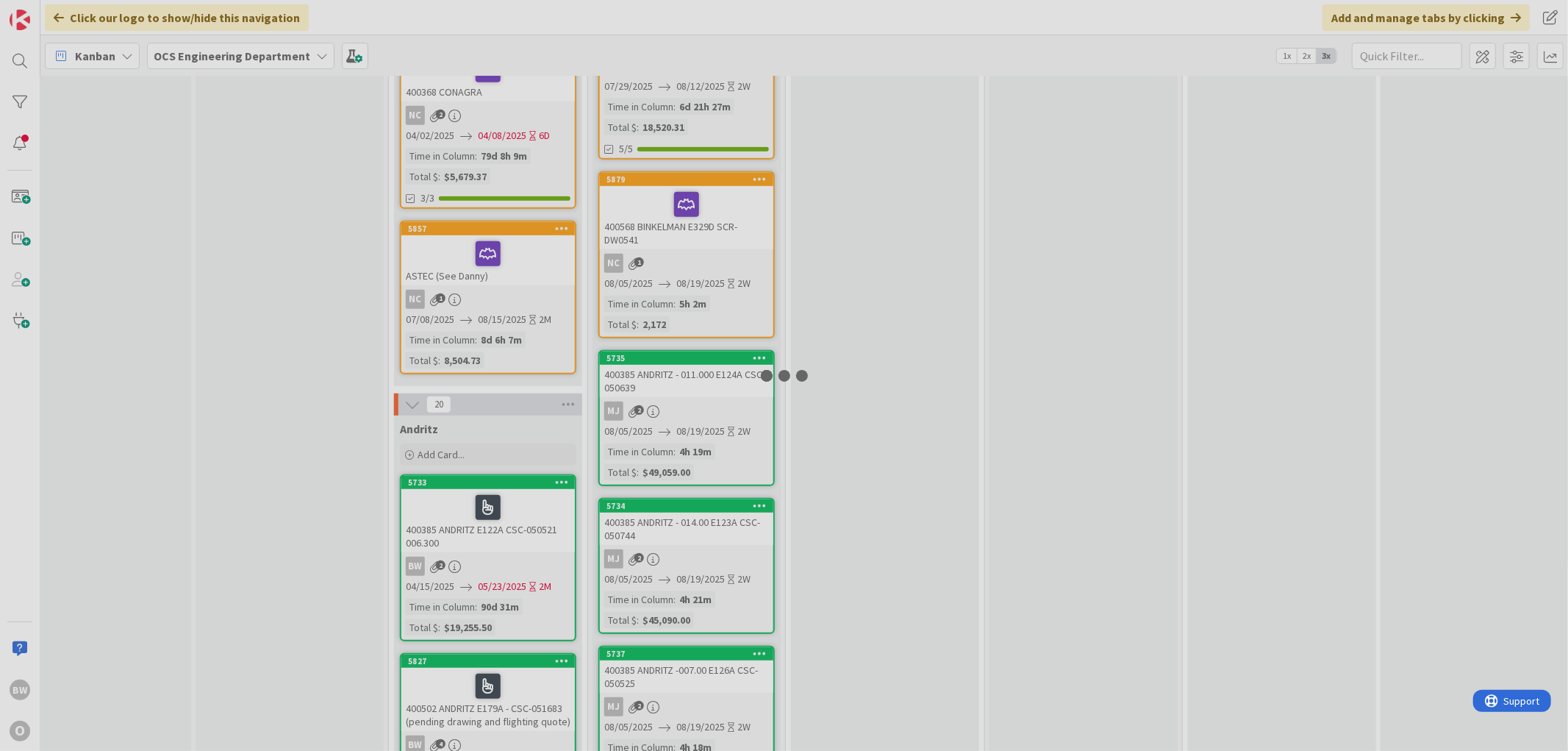 click at bounding box center (784, 375) 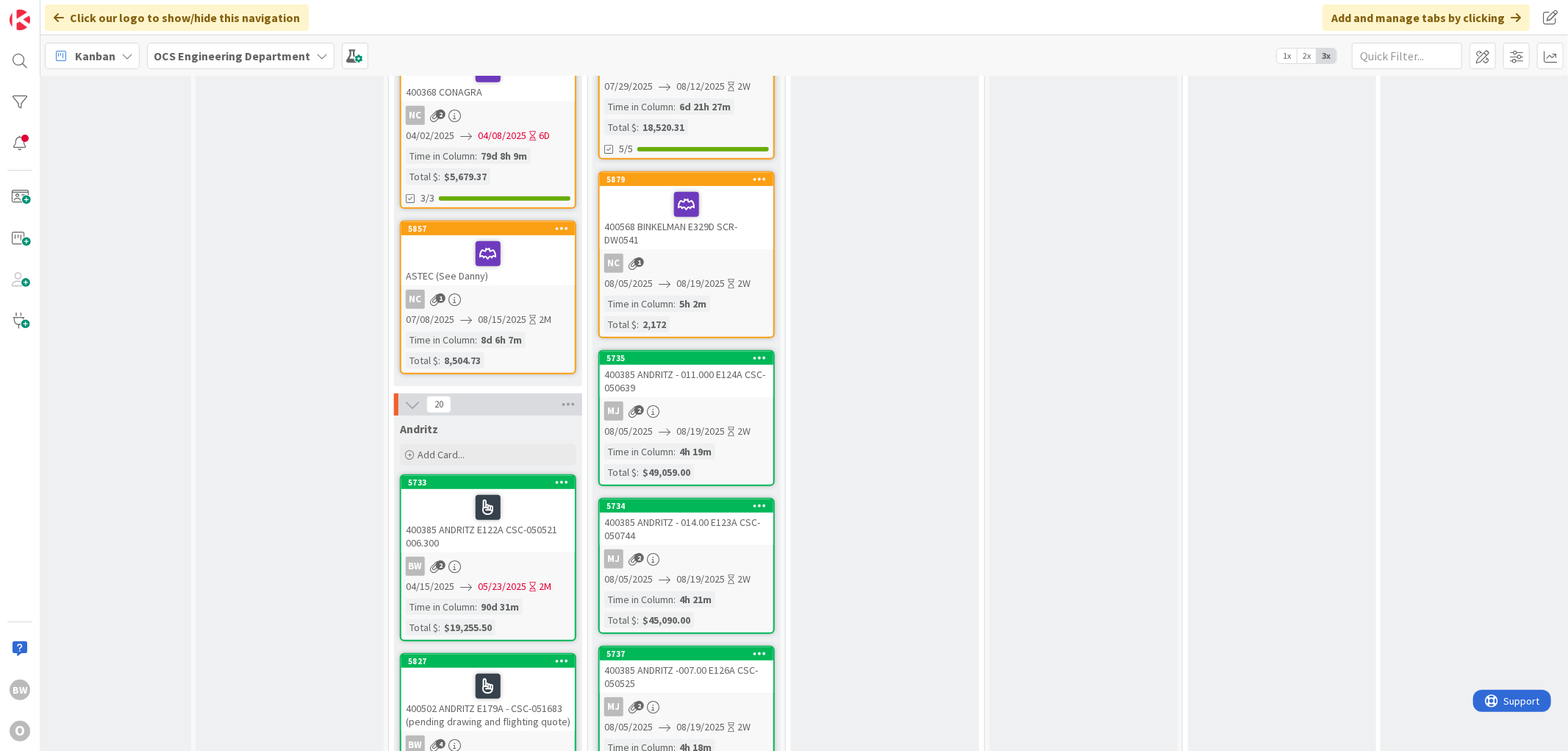 scroll, scrollTop: 0, scrollLeft: 0, axis: both 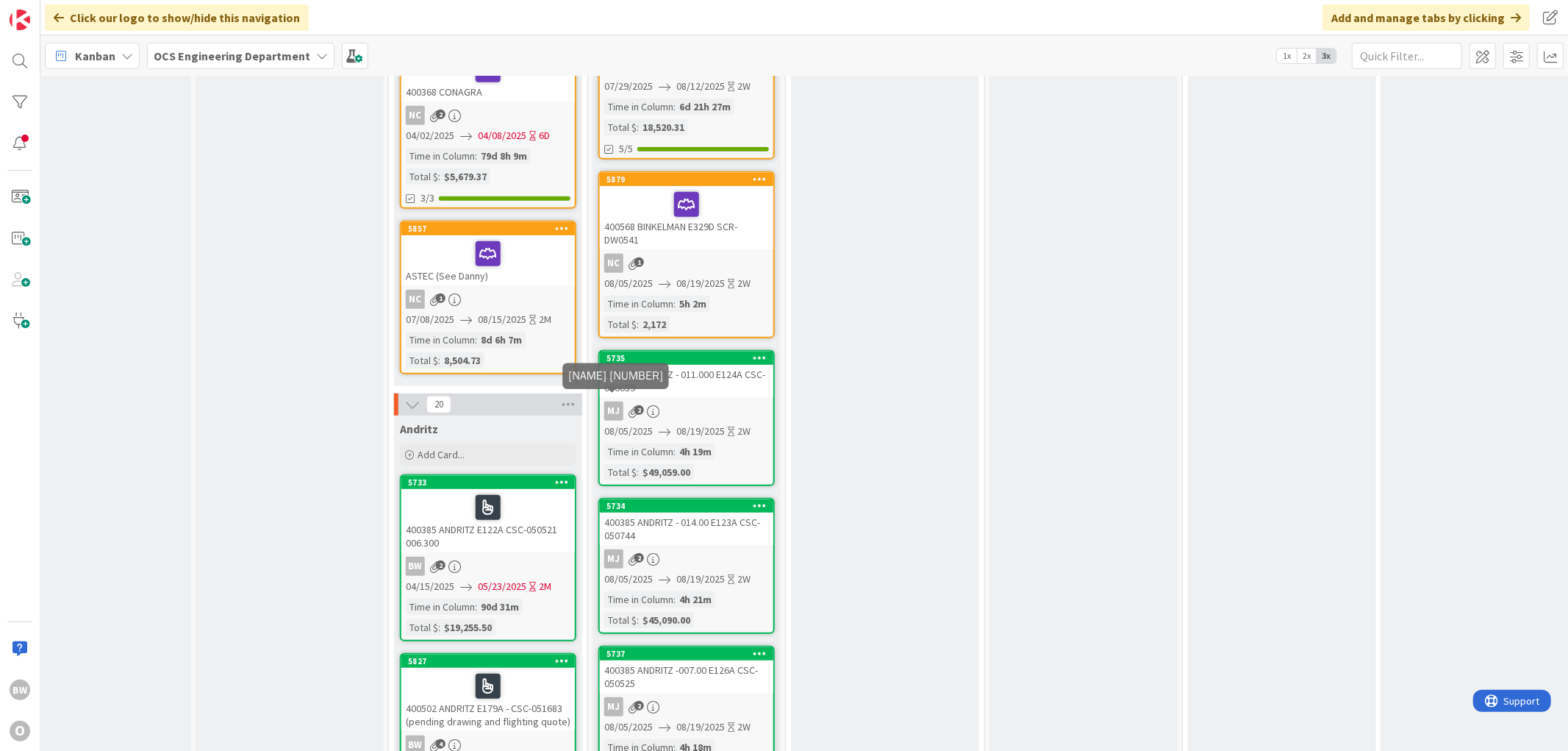 click on "MJ" at bounding box center [614, 411] 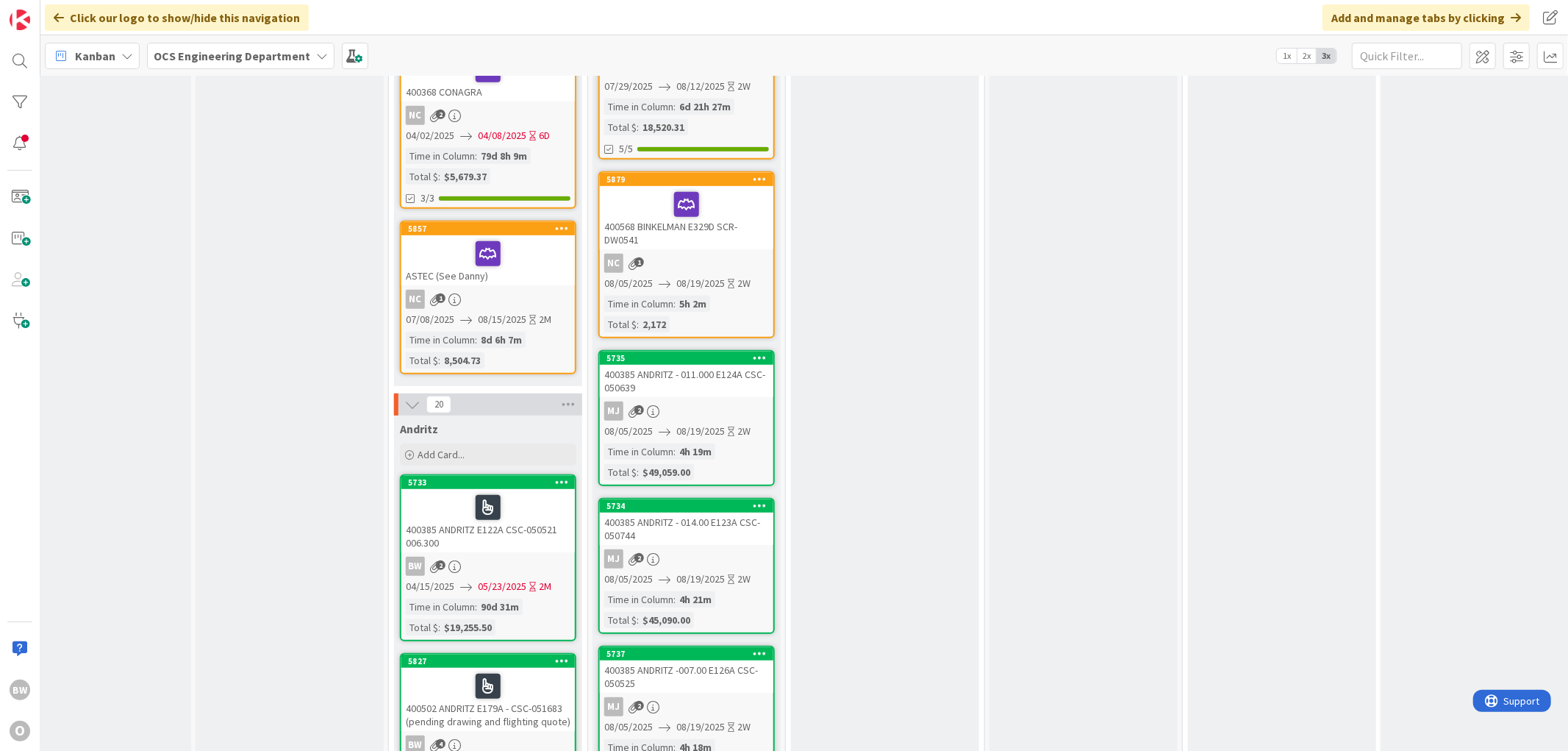 click on "400385 ANDRITZ - 011.000 E124A CSC- 050639" at bounding box center [687, 381] 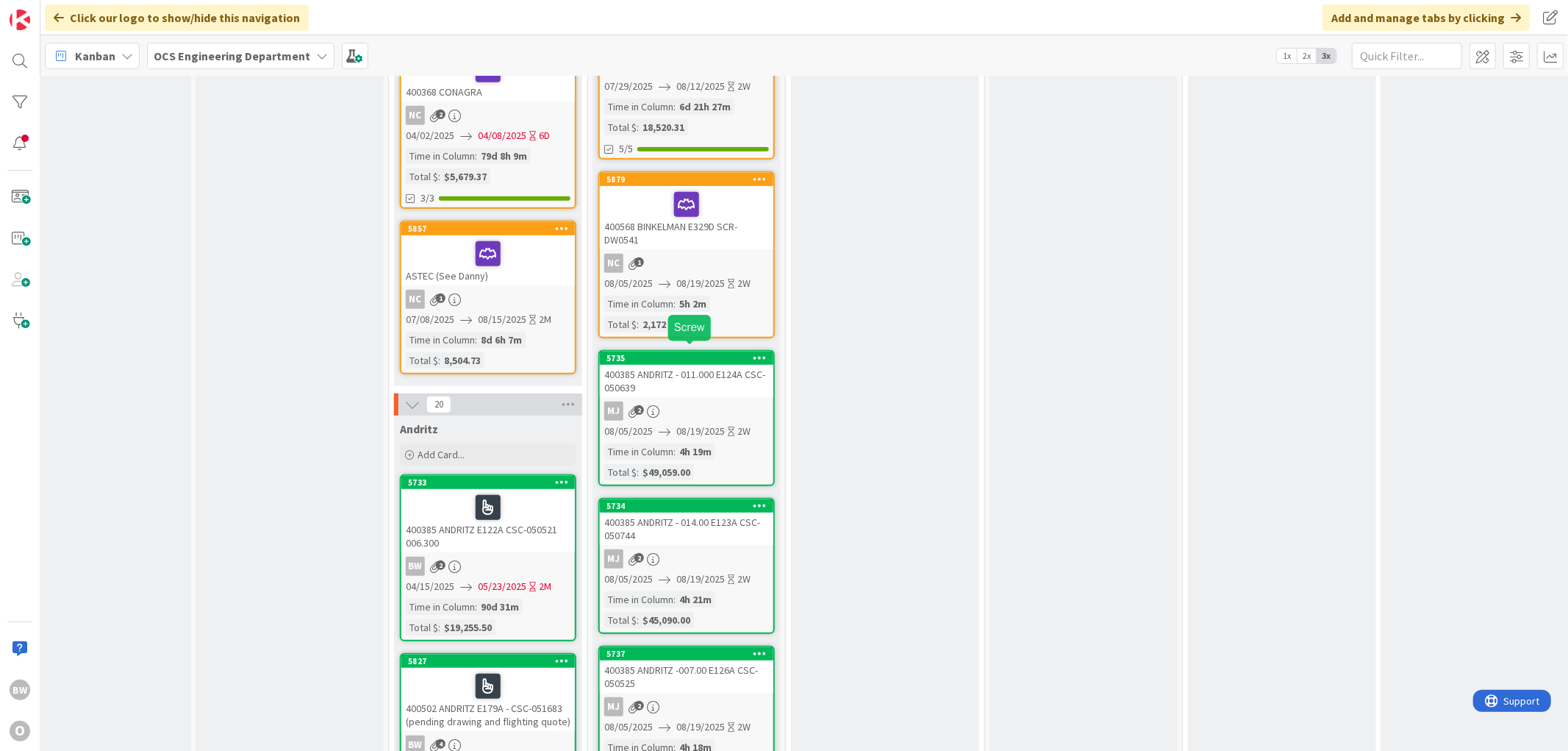 click on "5735" at bounding box center [690, 358] 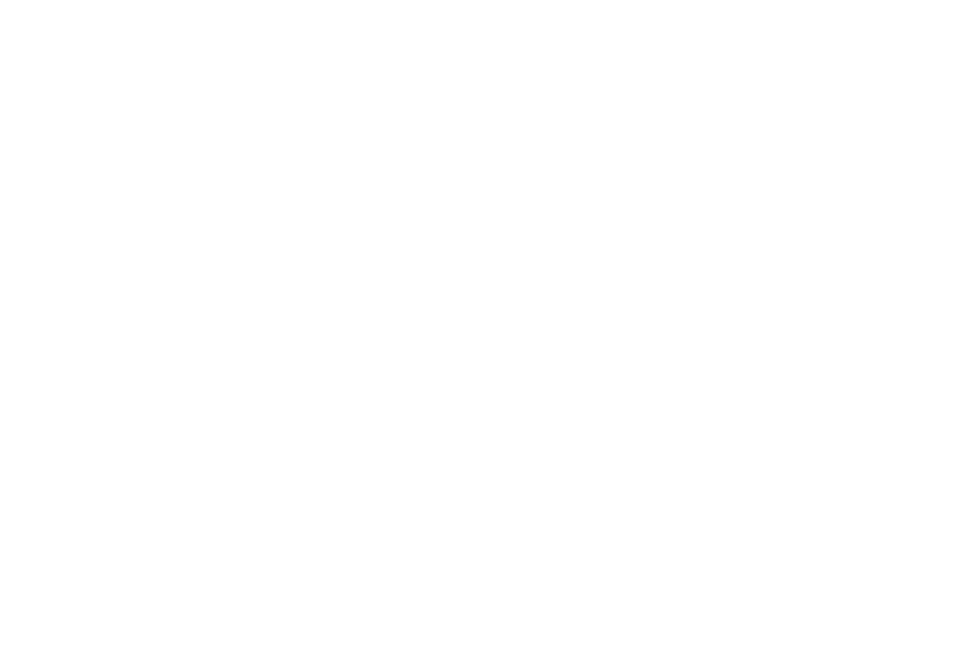 scroll, scrollTop: 0, scrollLeft: 0, axis: both 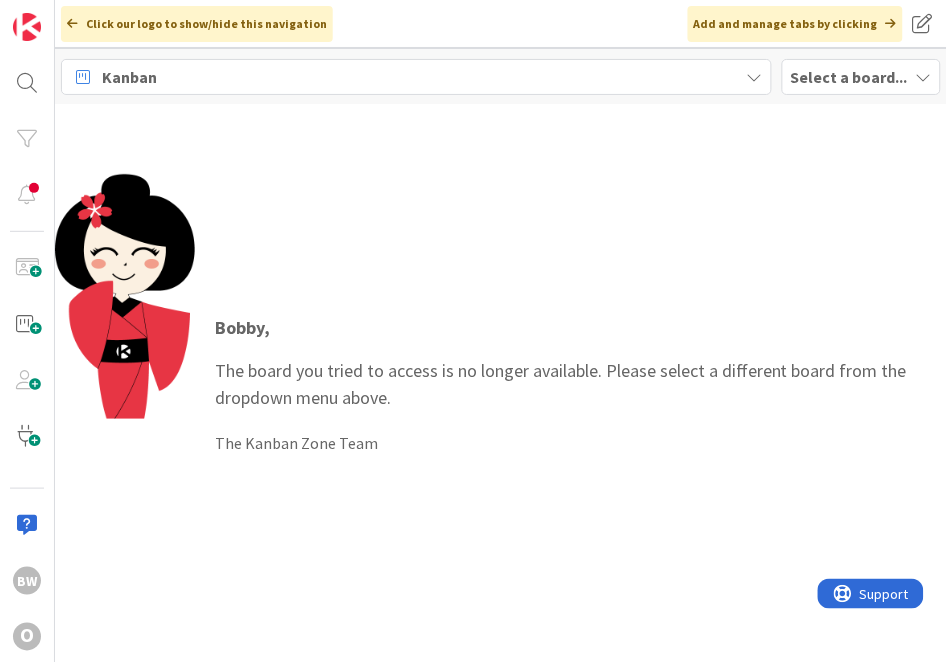 click on "Select a board..." at bounding box center [849, 77] 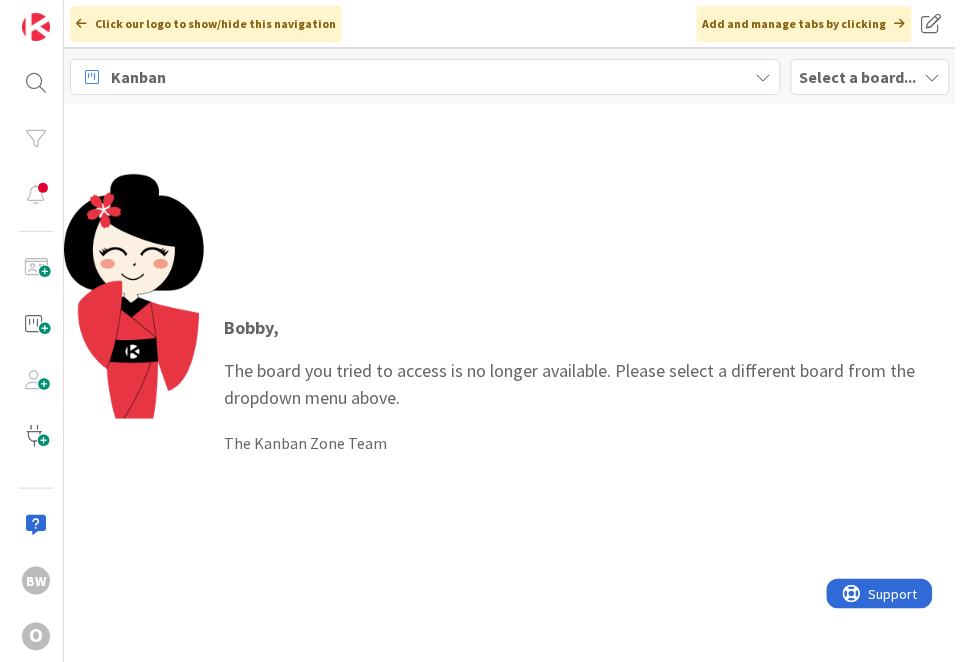 scroll, scrollTop: 0, scrollLeft: 0, axis: both 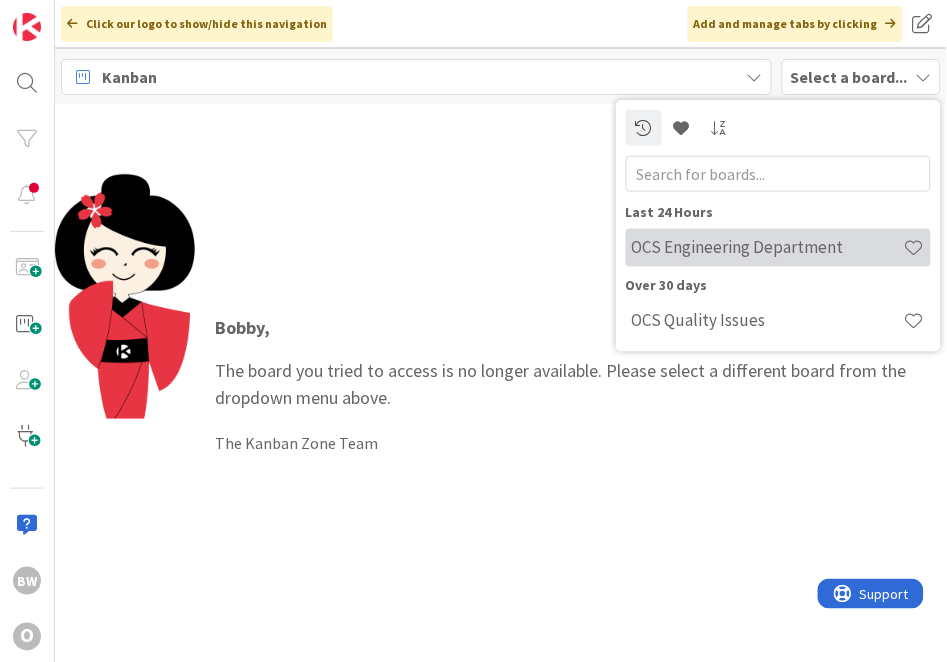 click on "OCS Engineering Department" at bounding box center (768, 247) 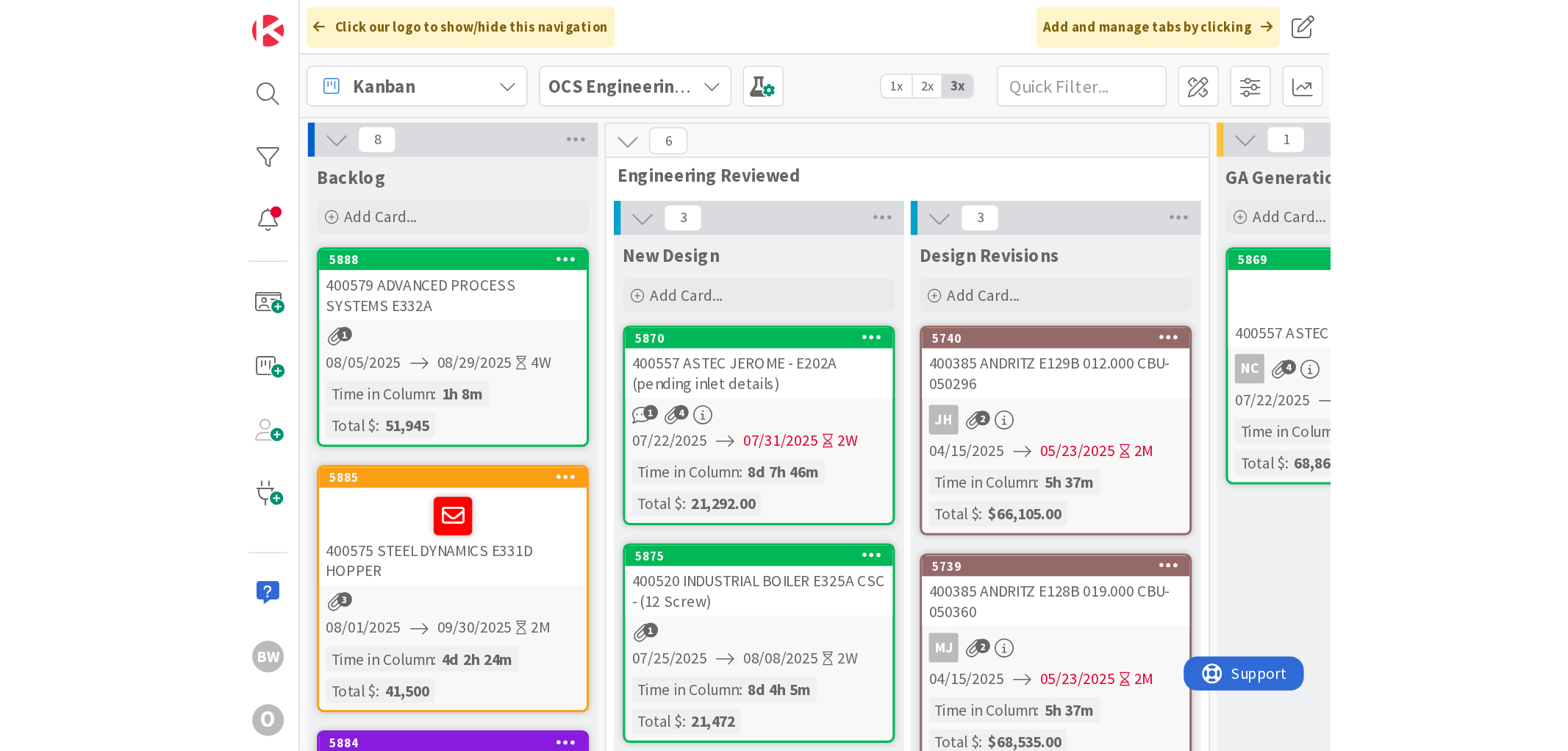 scroll, scrollTop: 0, scrollLeft: 0, axis: both 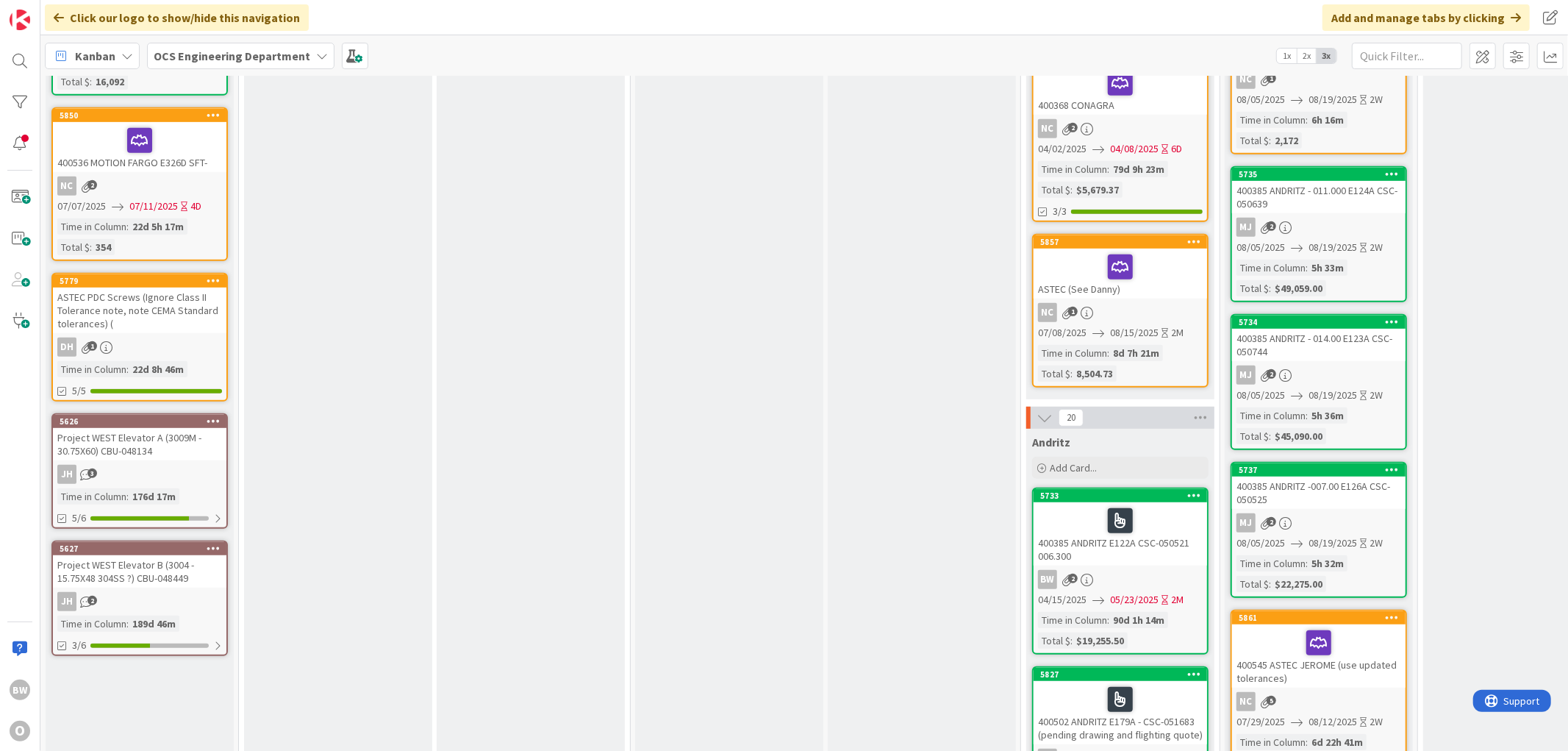 click on "MJ 2" at bounding box center [1319, 227] 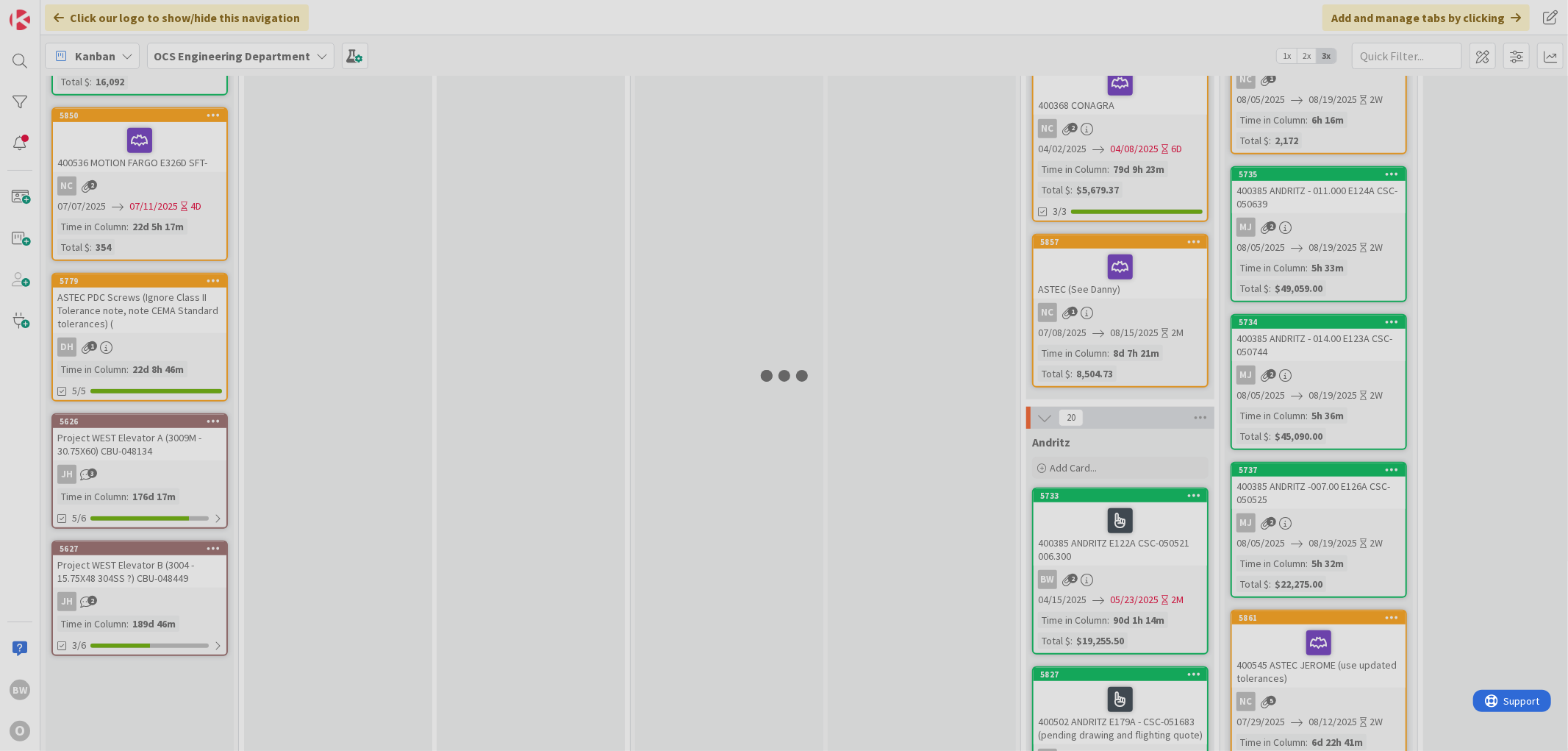 click at bounding box center [784, 375] 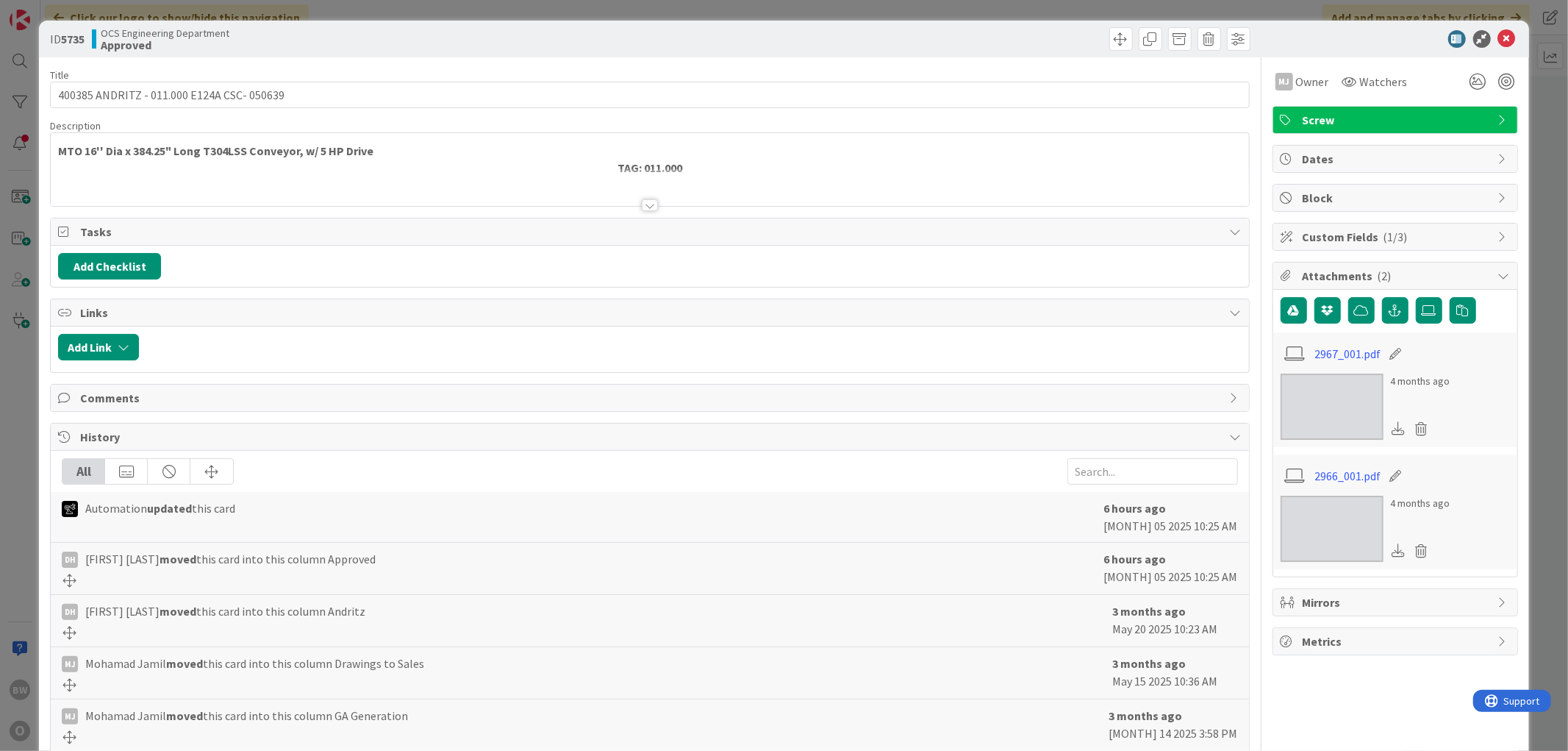 scroll, scrollTop: 0, scrollLeft: 0, axis: both 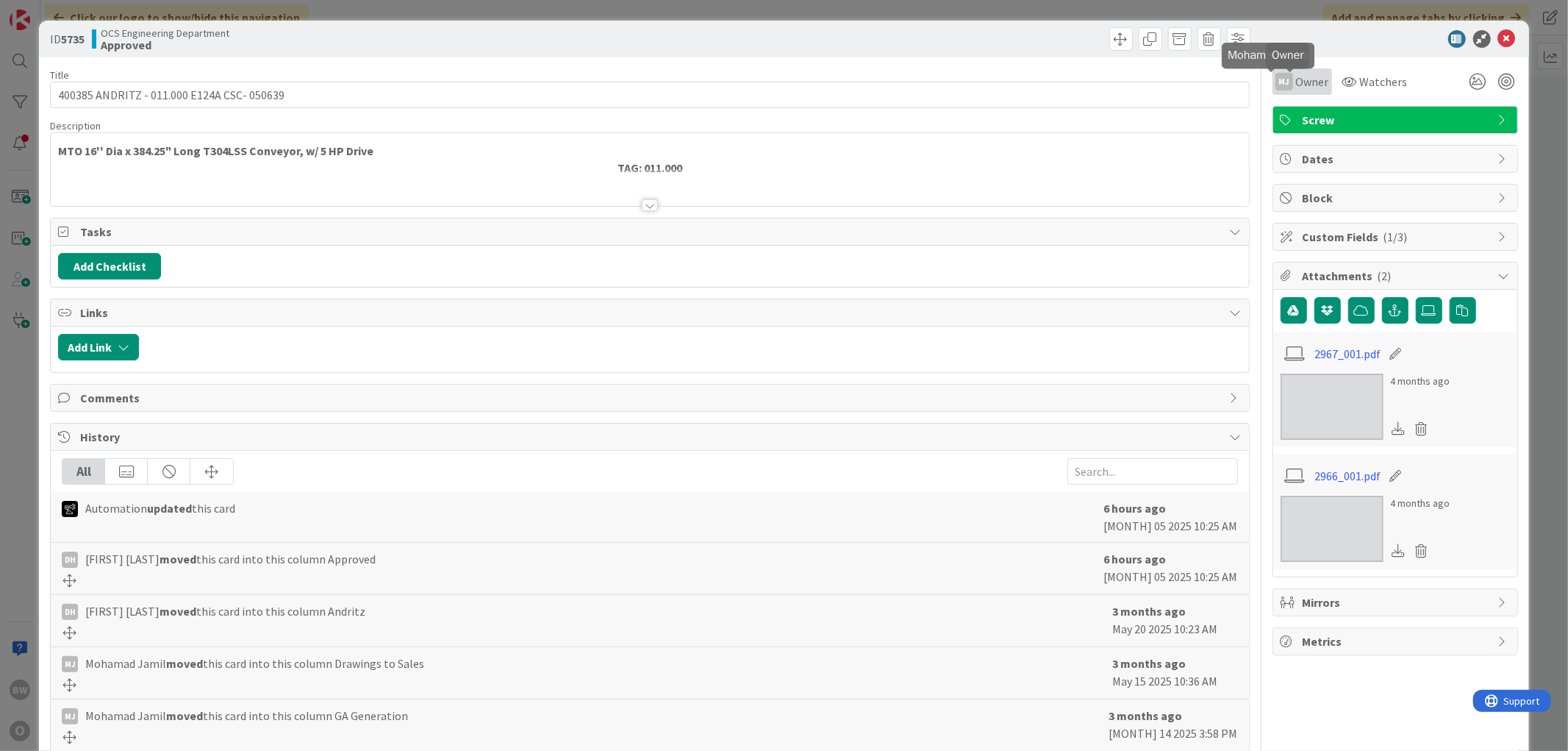 click on "MJ" at bounding box center (1284, 82) 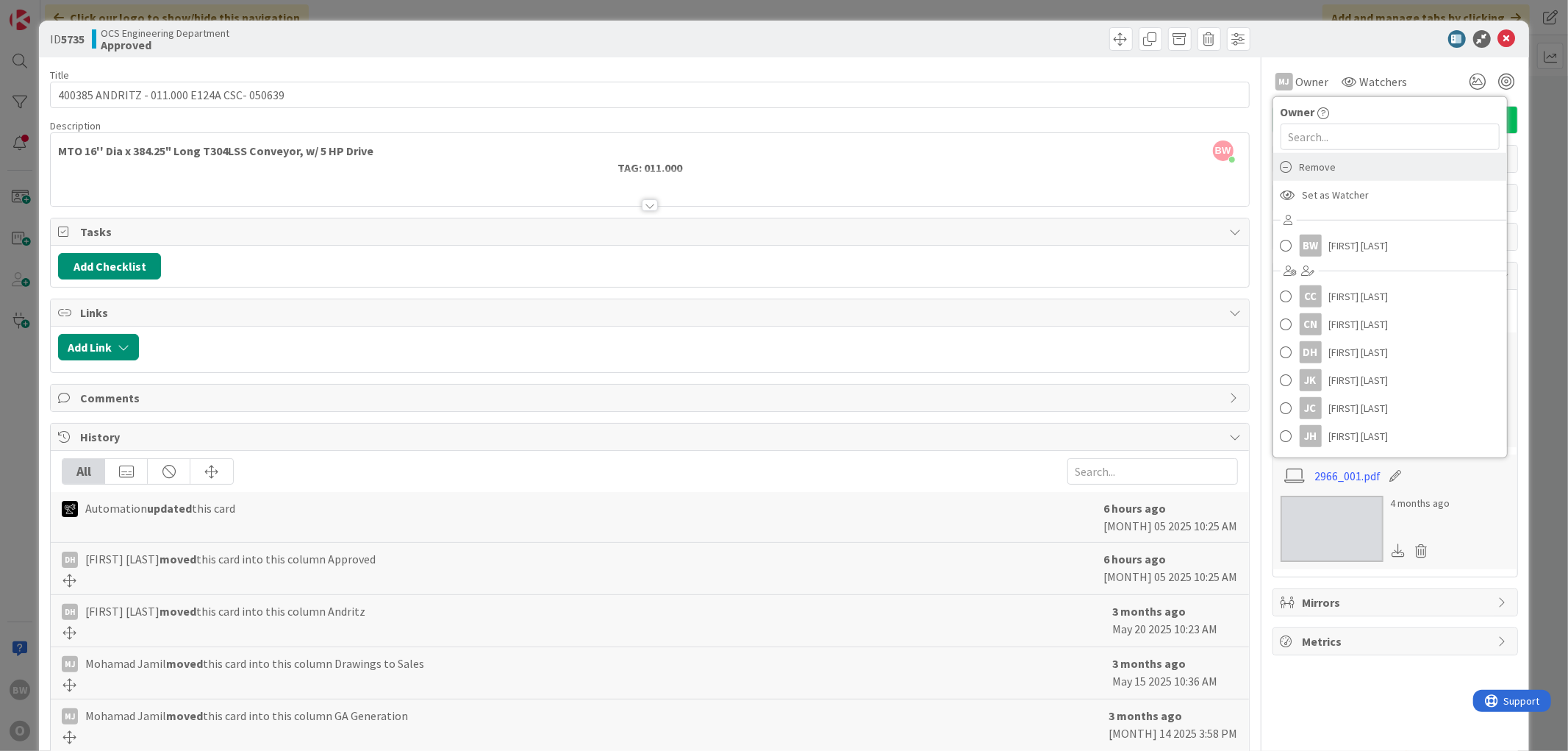 click on "Remove" at bounding box center [1318, 167] 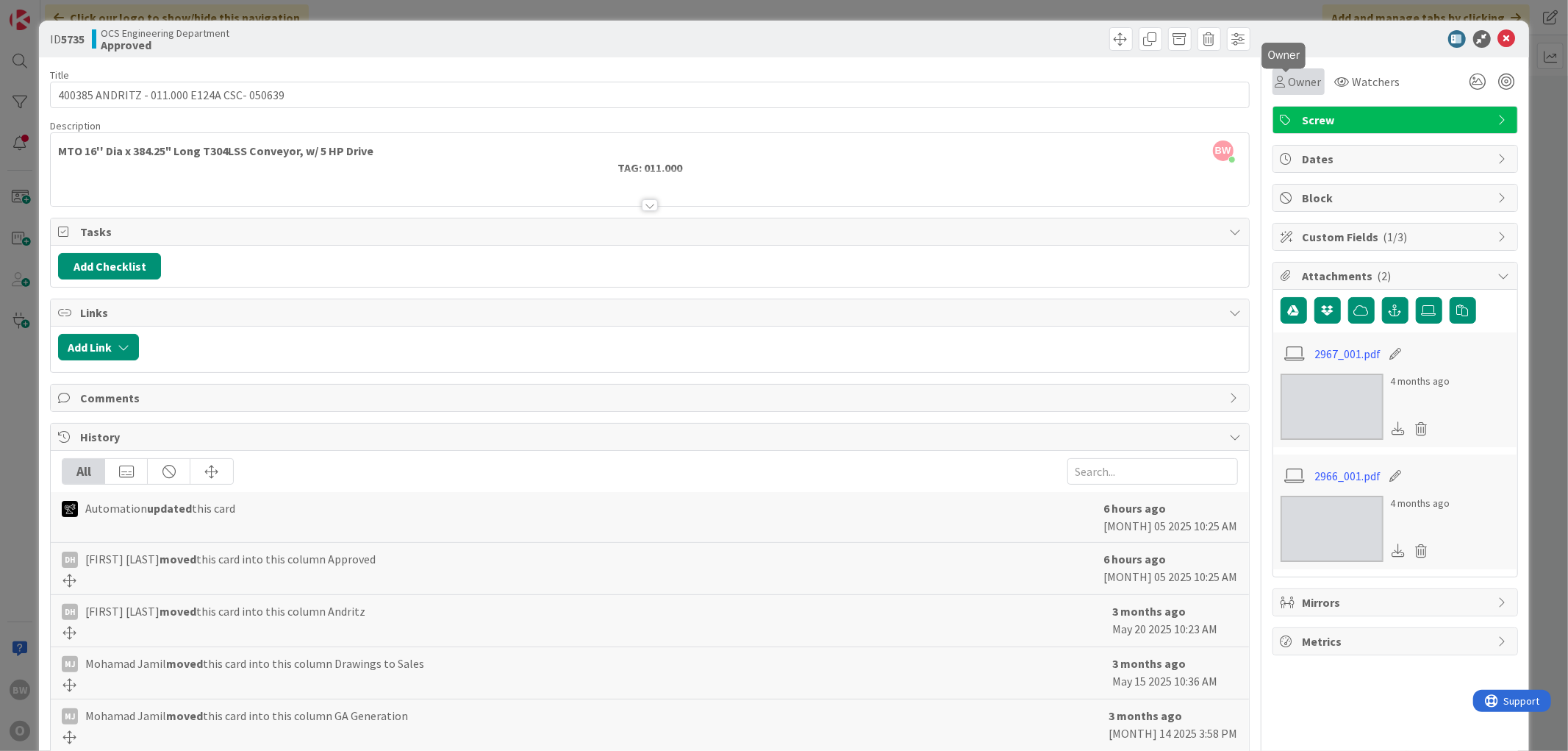 click on "Owner" at bounding box center [1305, 82] 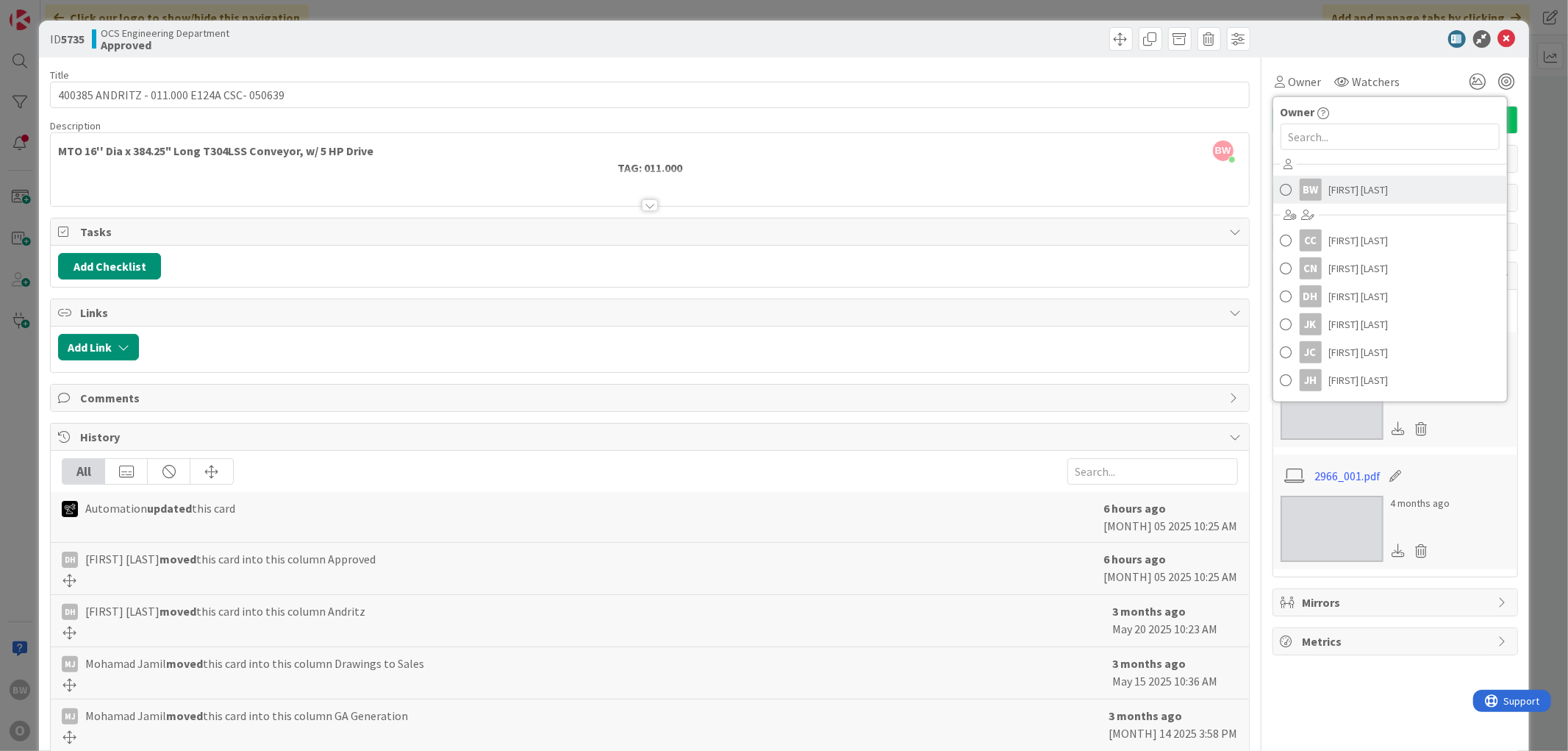 click on "[FIRST] [LAST]" at bounding box center [1358, 190] 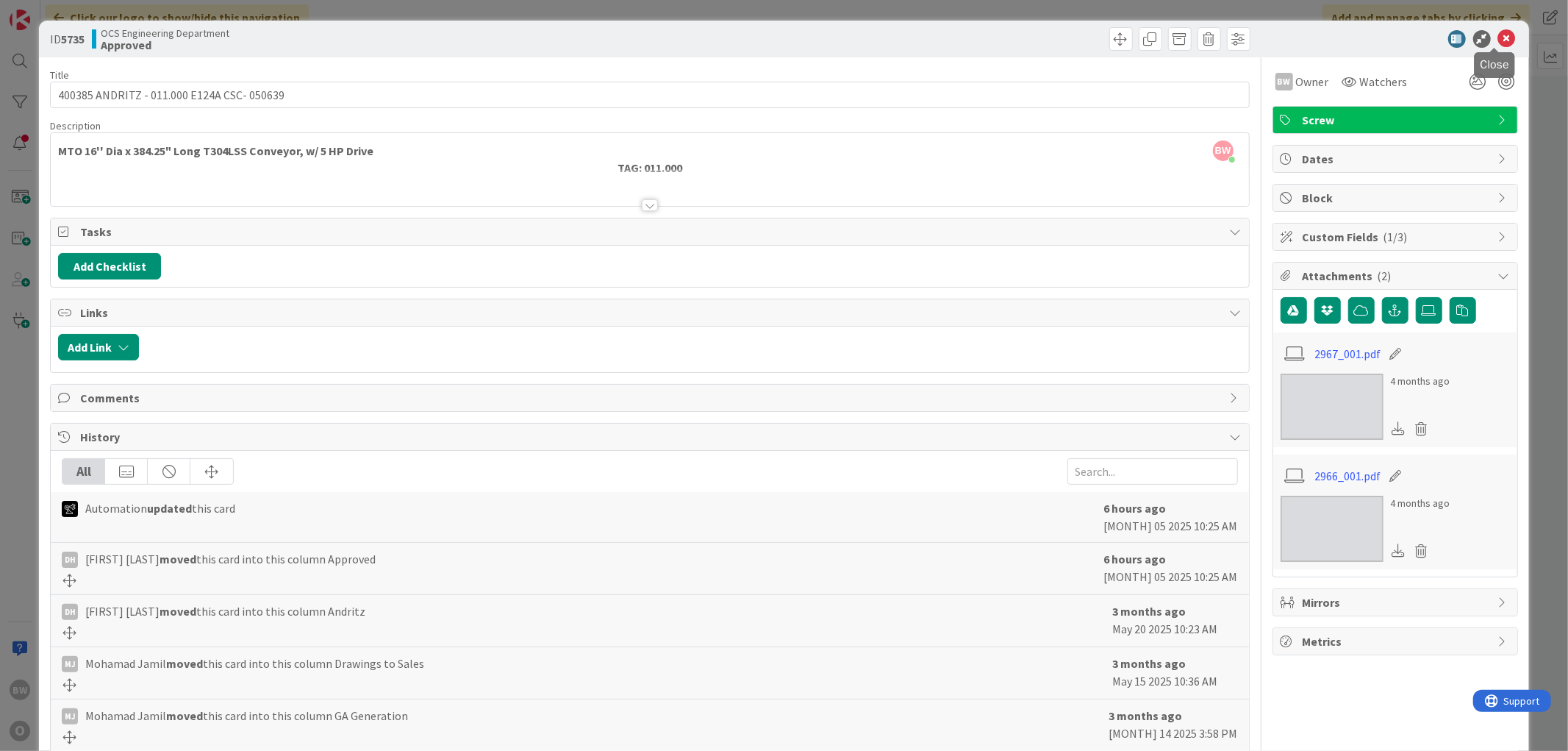 click at bounding box center [1507, 39] 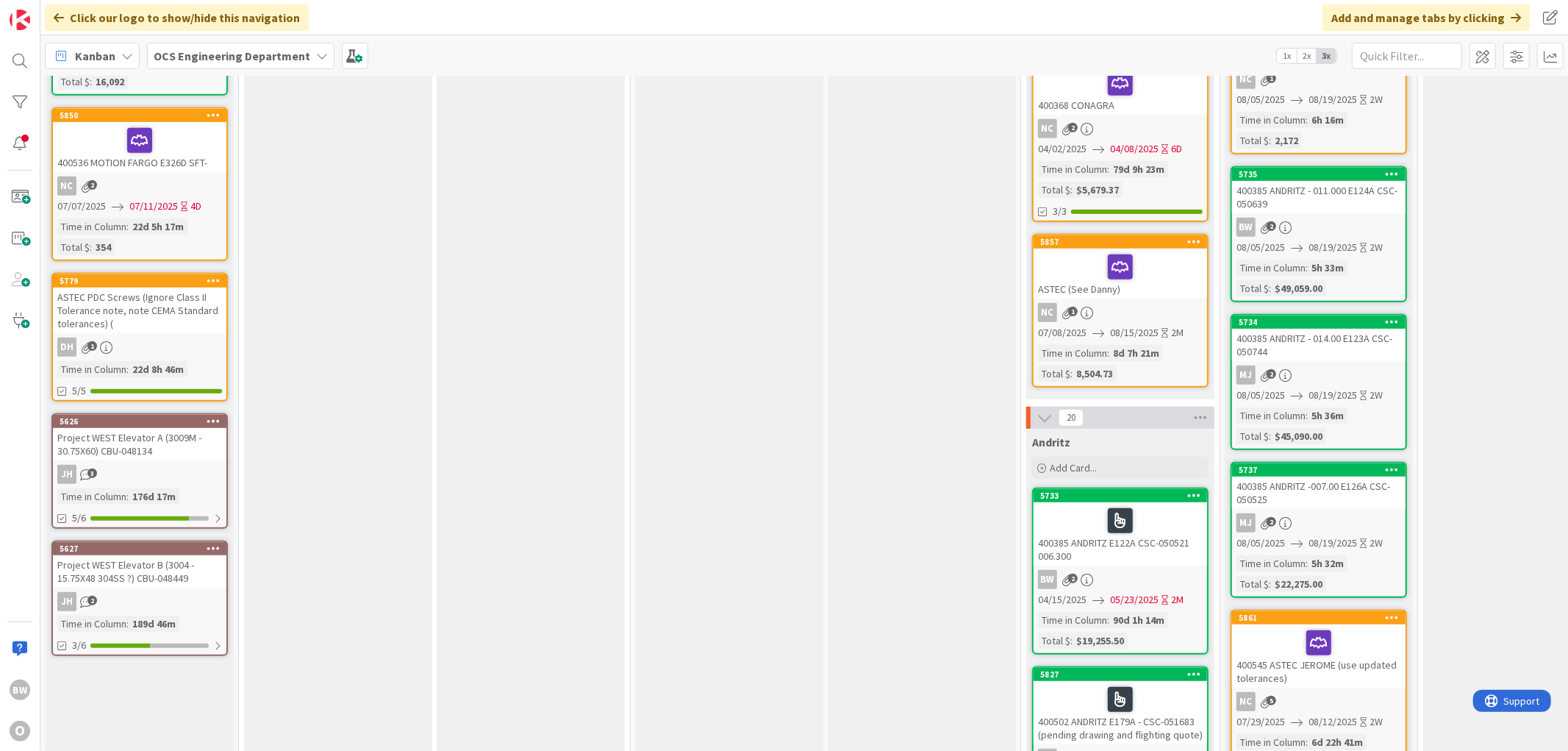 scroll, scrollTop: 0, scrollLeft: 0, axis: both 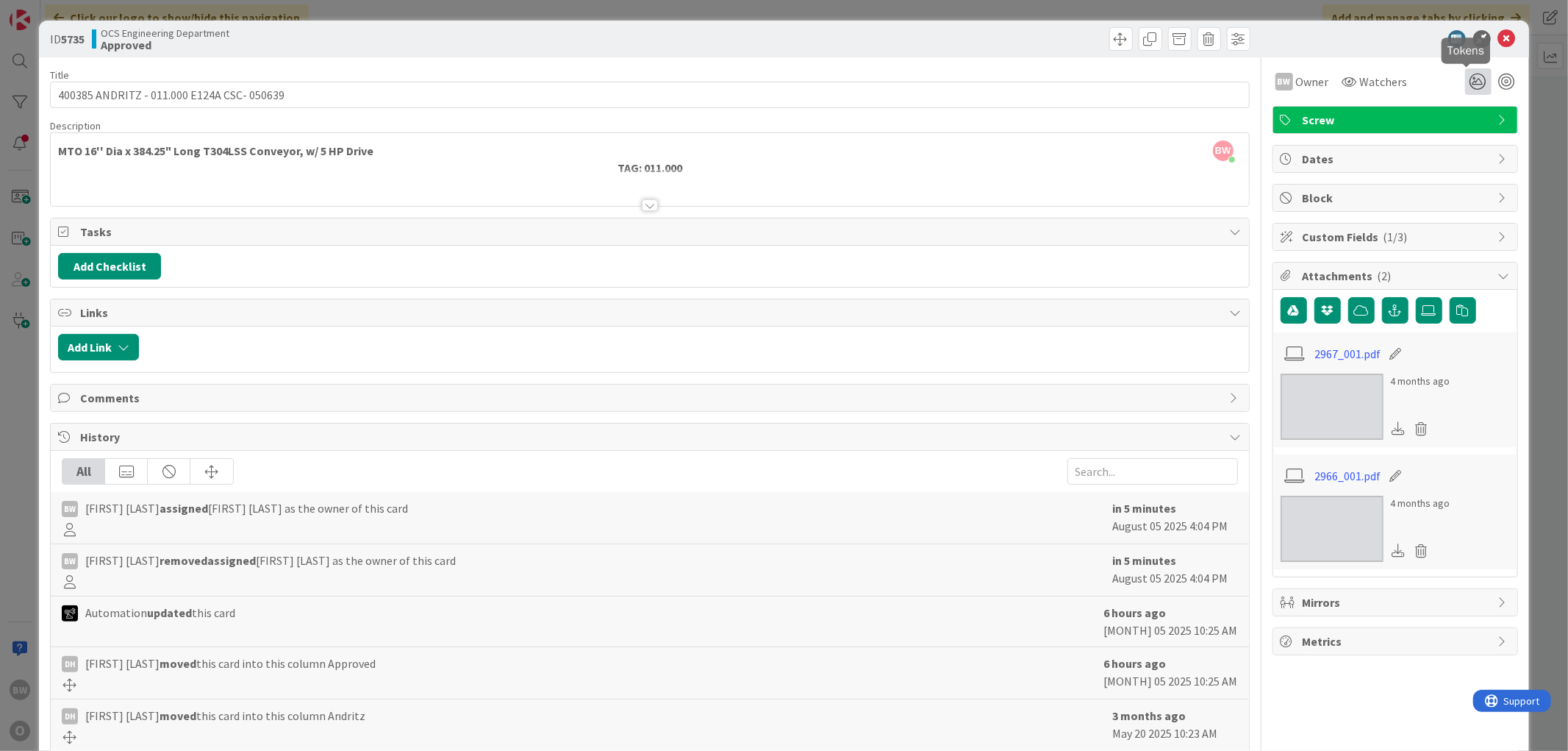 click at bounding box center (1478, 82) 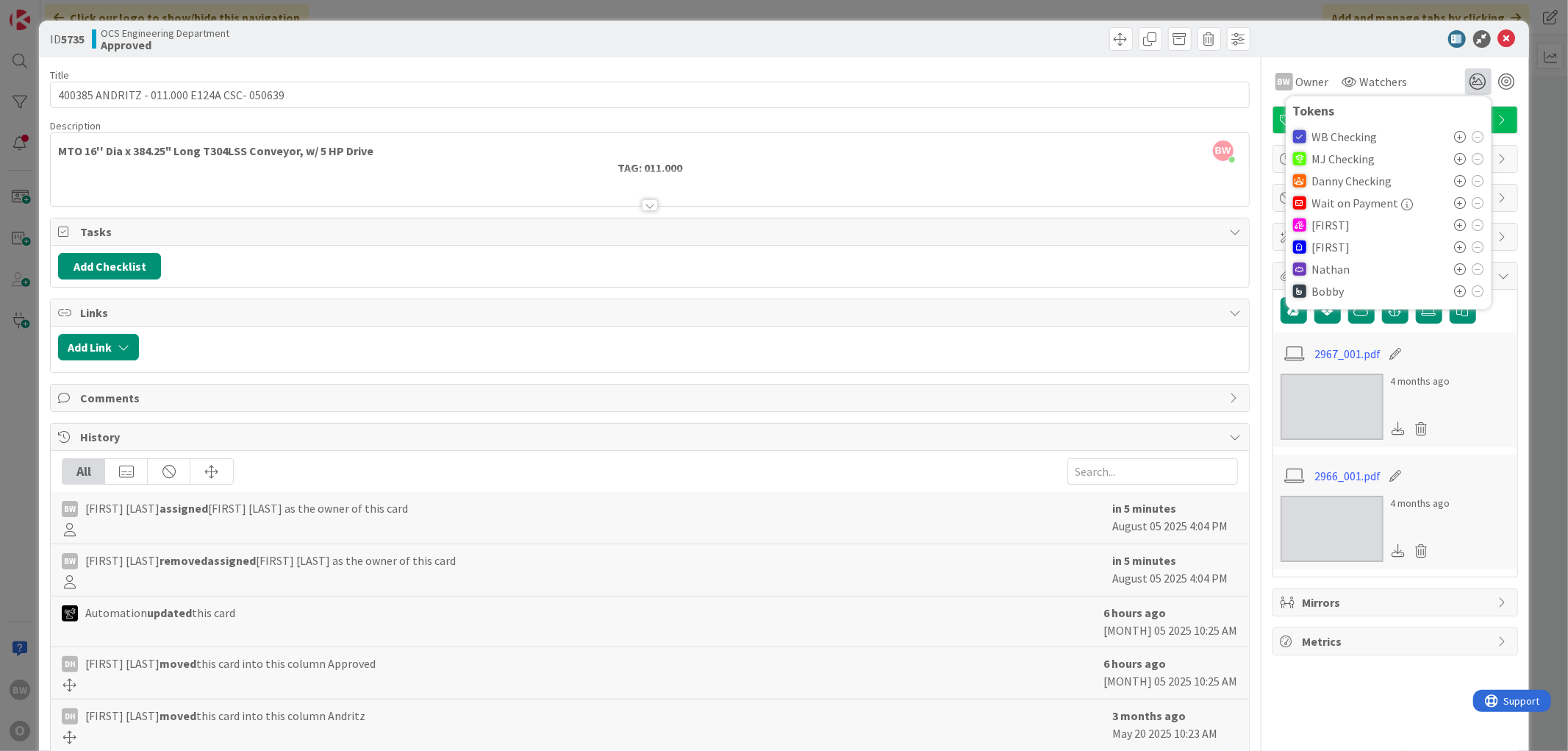 click on "Bobby" at bounding box center [1328, 291] 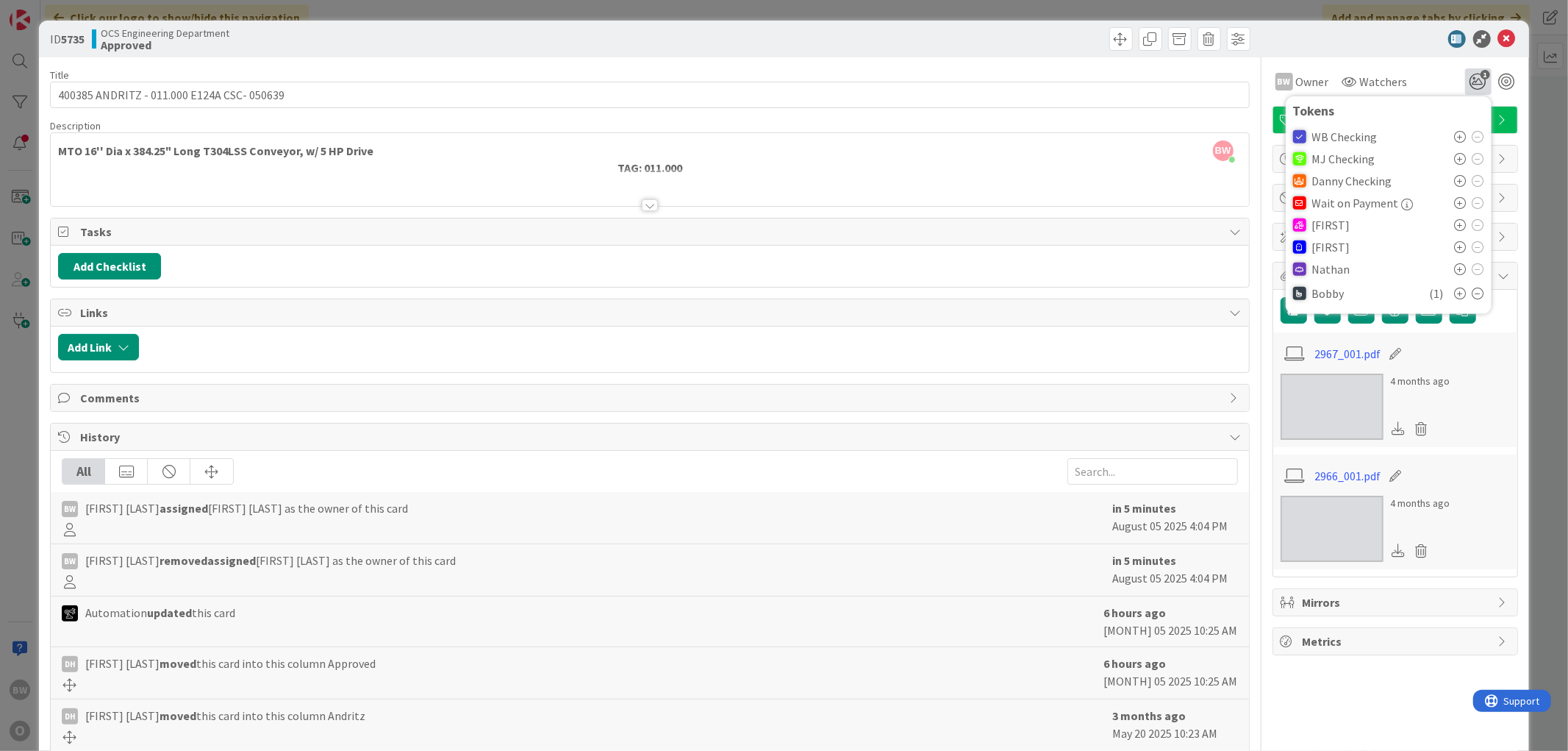 click at bounding box center [952, 39] 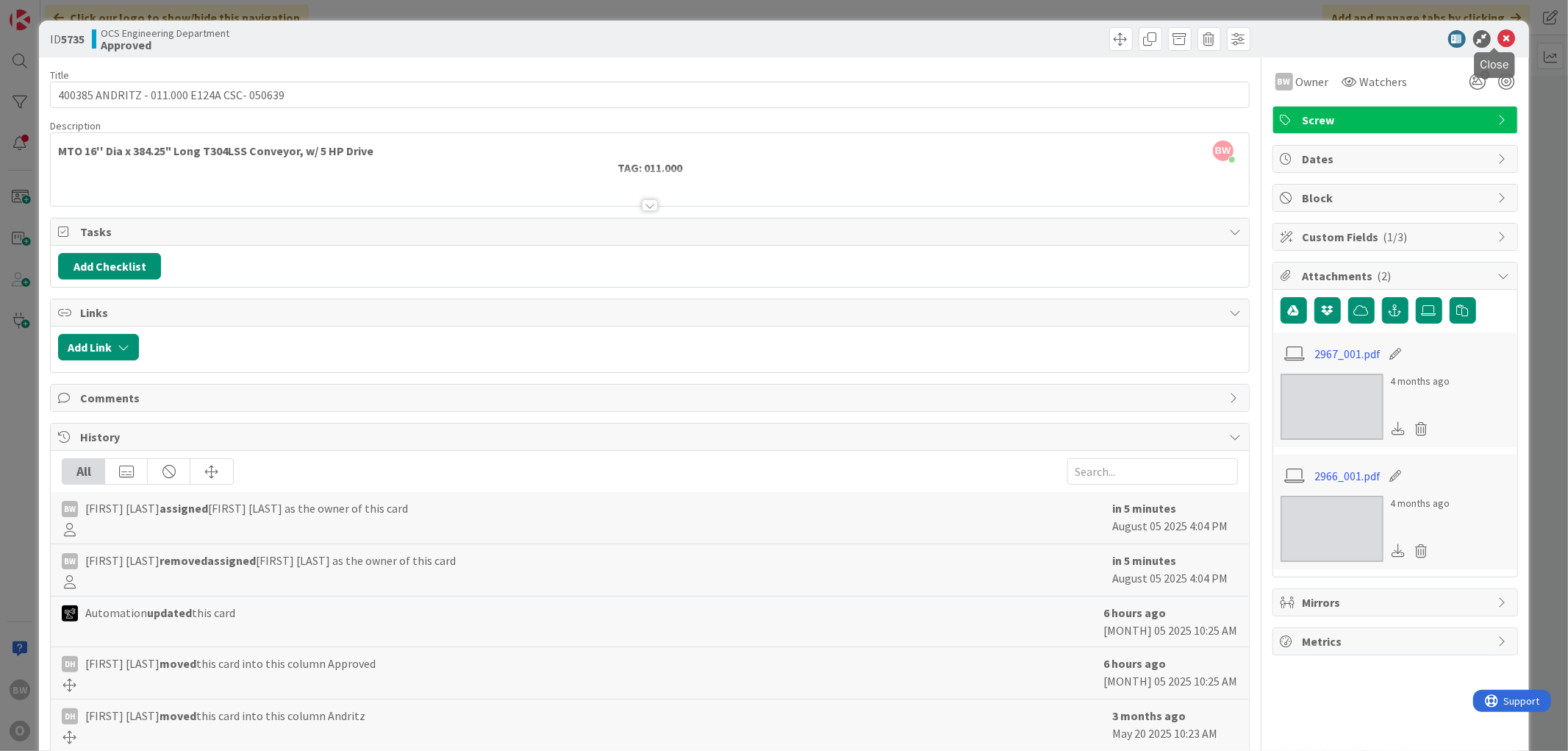 click at bounding box center (1507, 39) 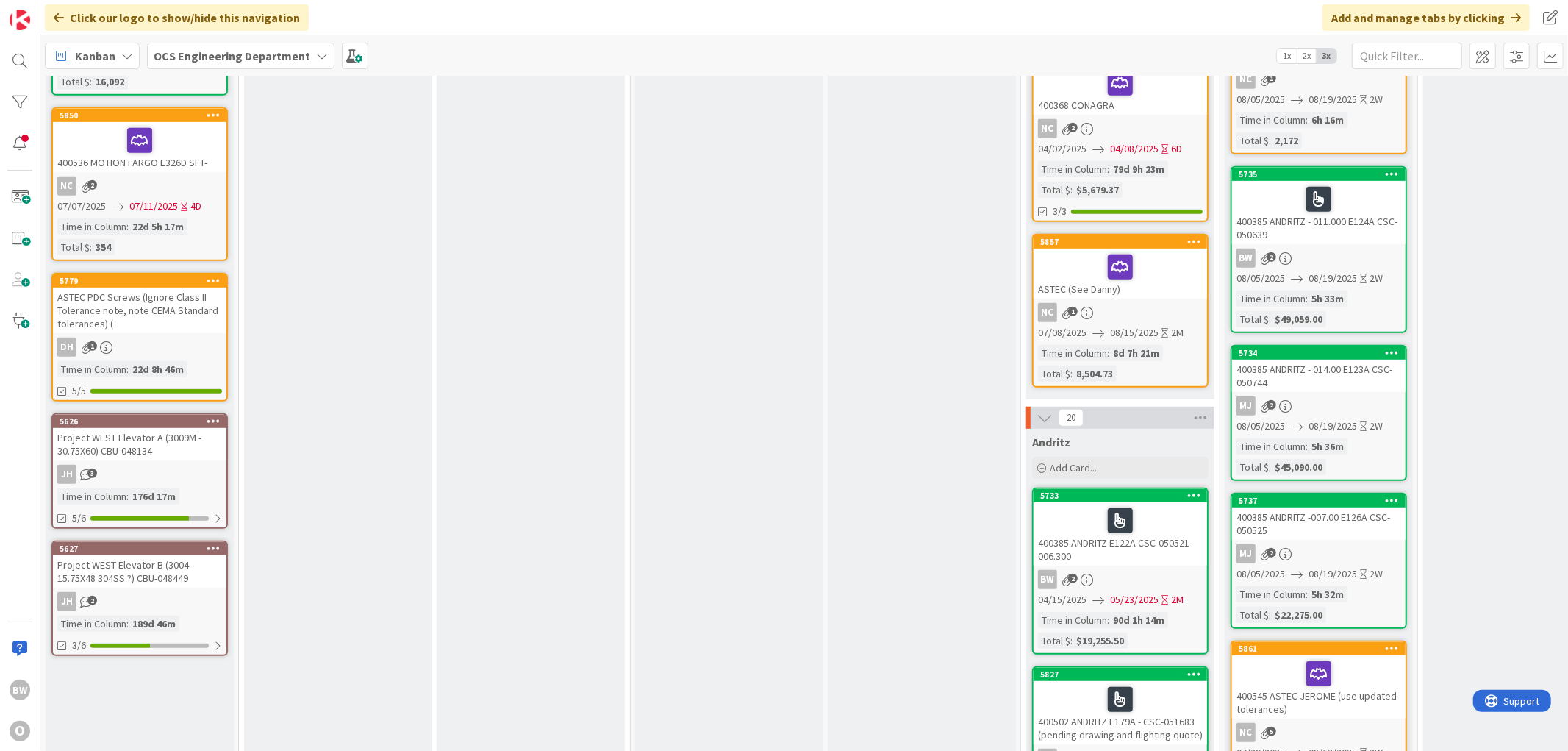 scroll, scrollTop: 0, scrollLeft: 0, axis: both 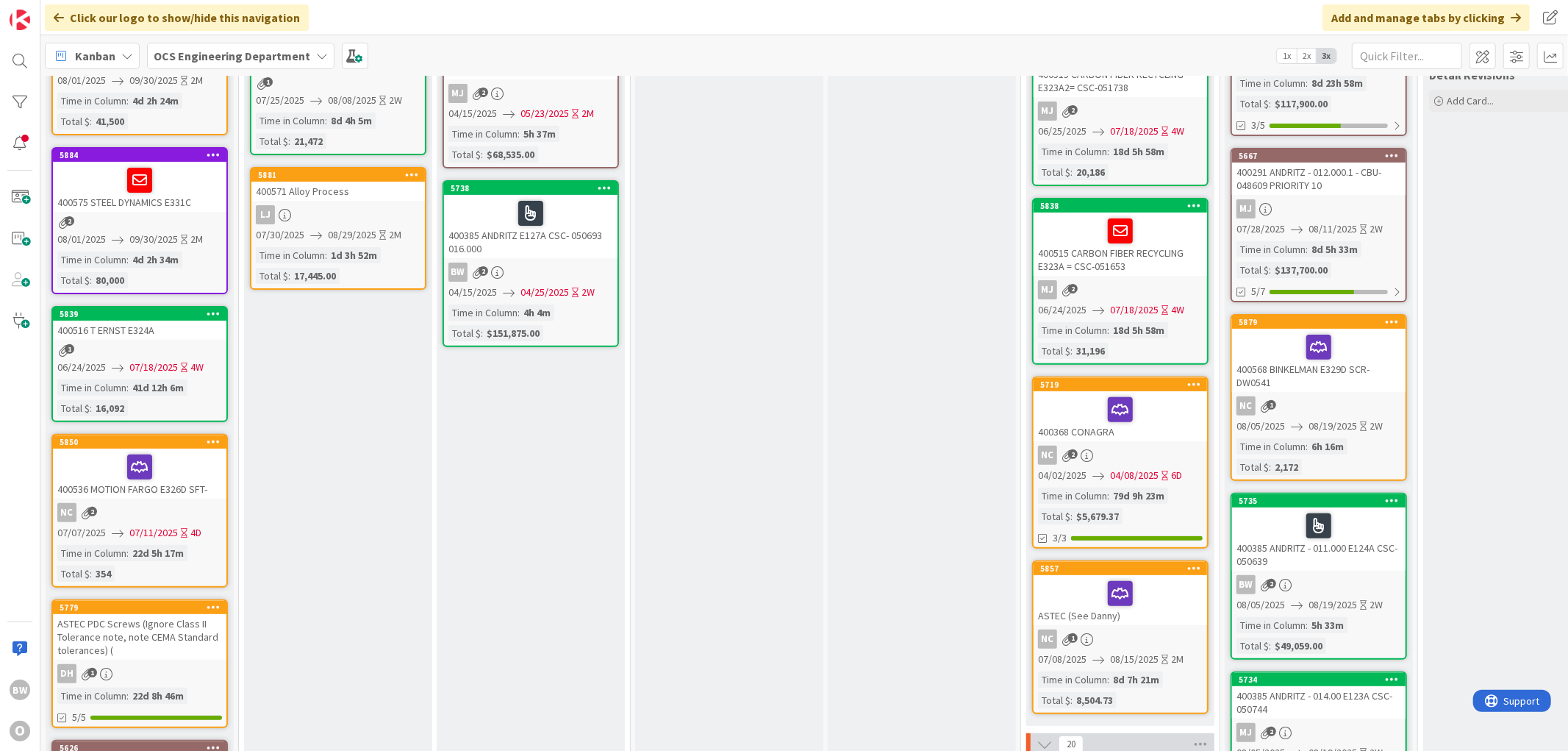 click on "400385 ANDRITZ - 011.000 E124A CSC- 050639" at bounding box center [1319, 539] 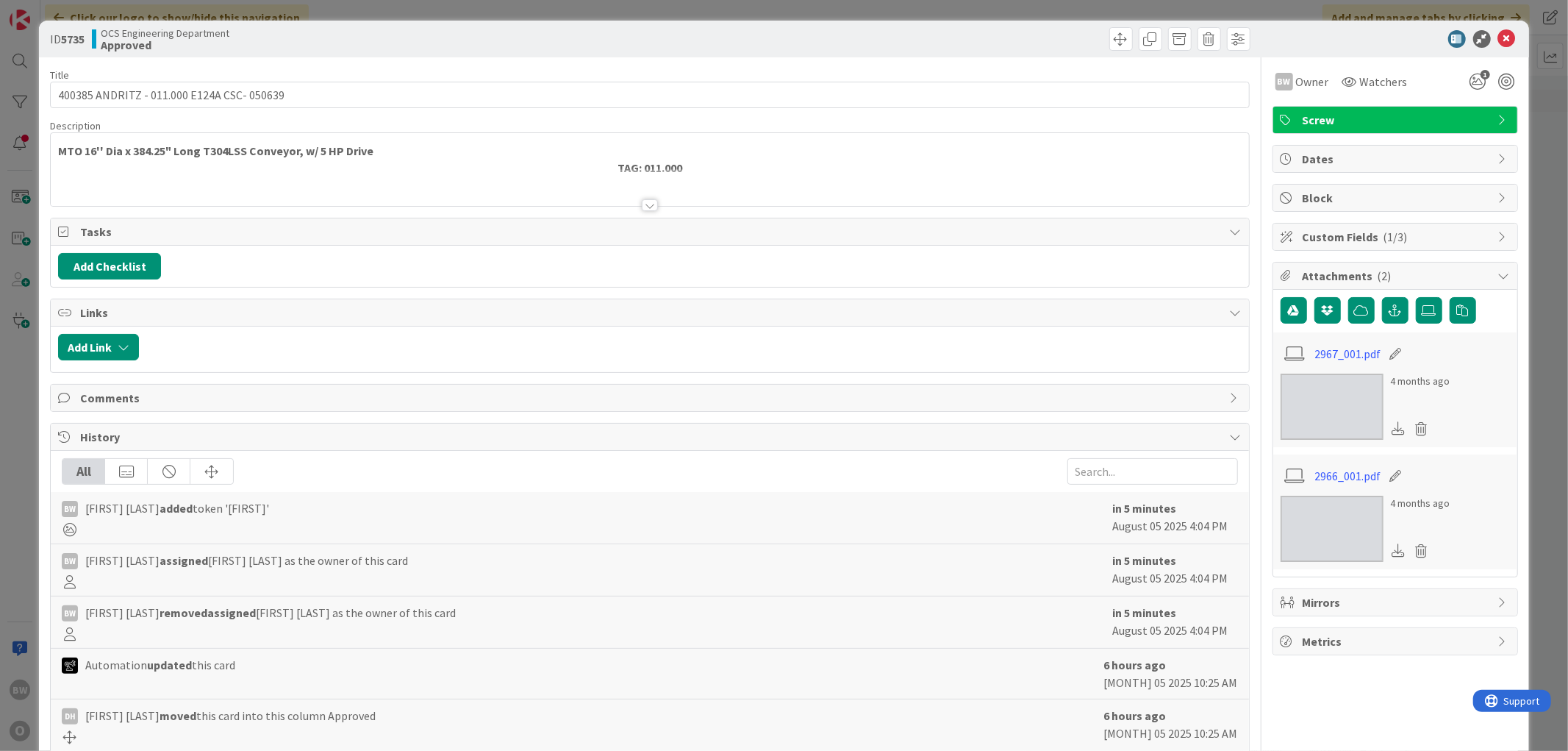 scroll, scrollTop: 0, scrollLeft: 0, axis: both 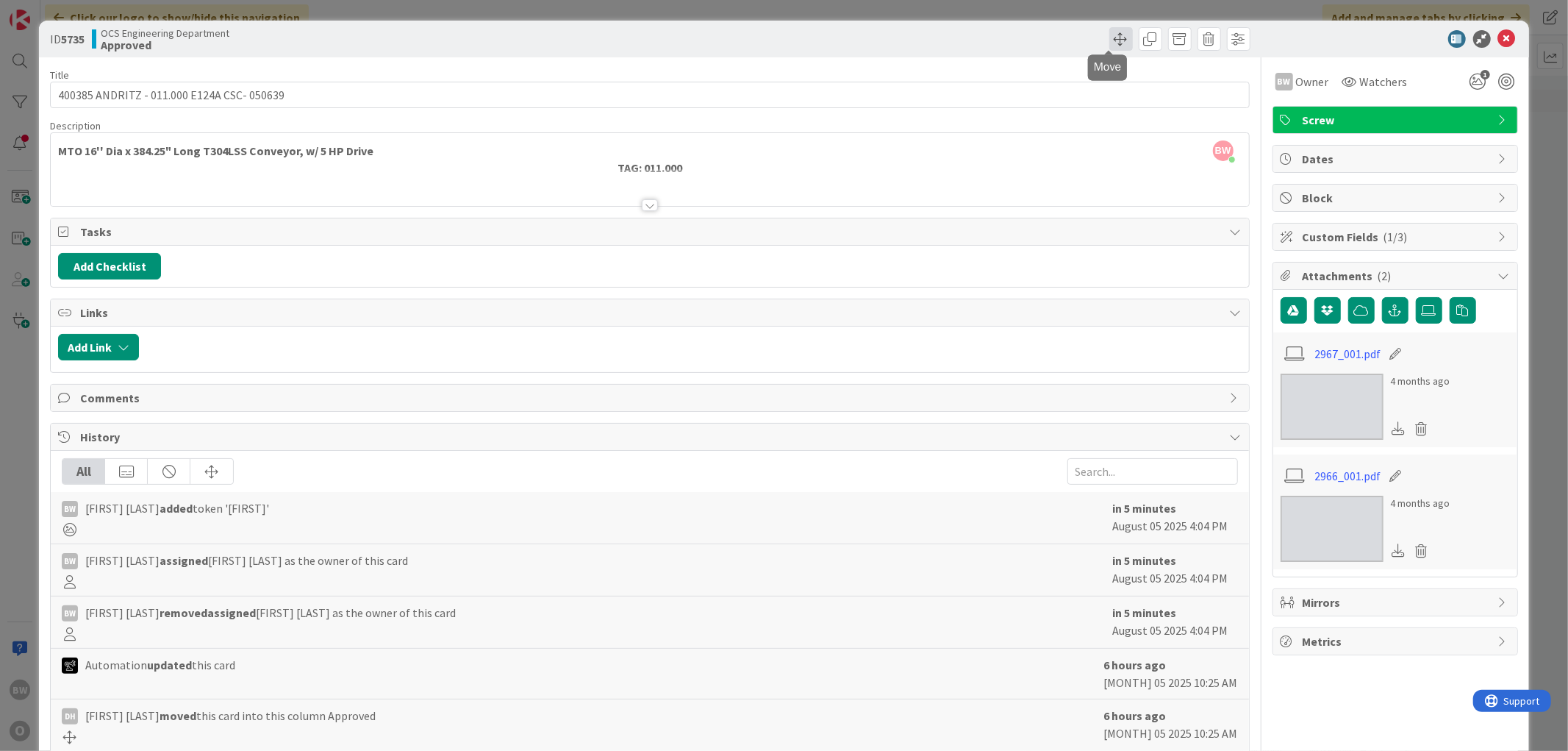 click at bounding box center (1121, 39) 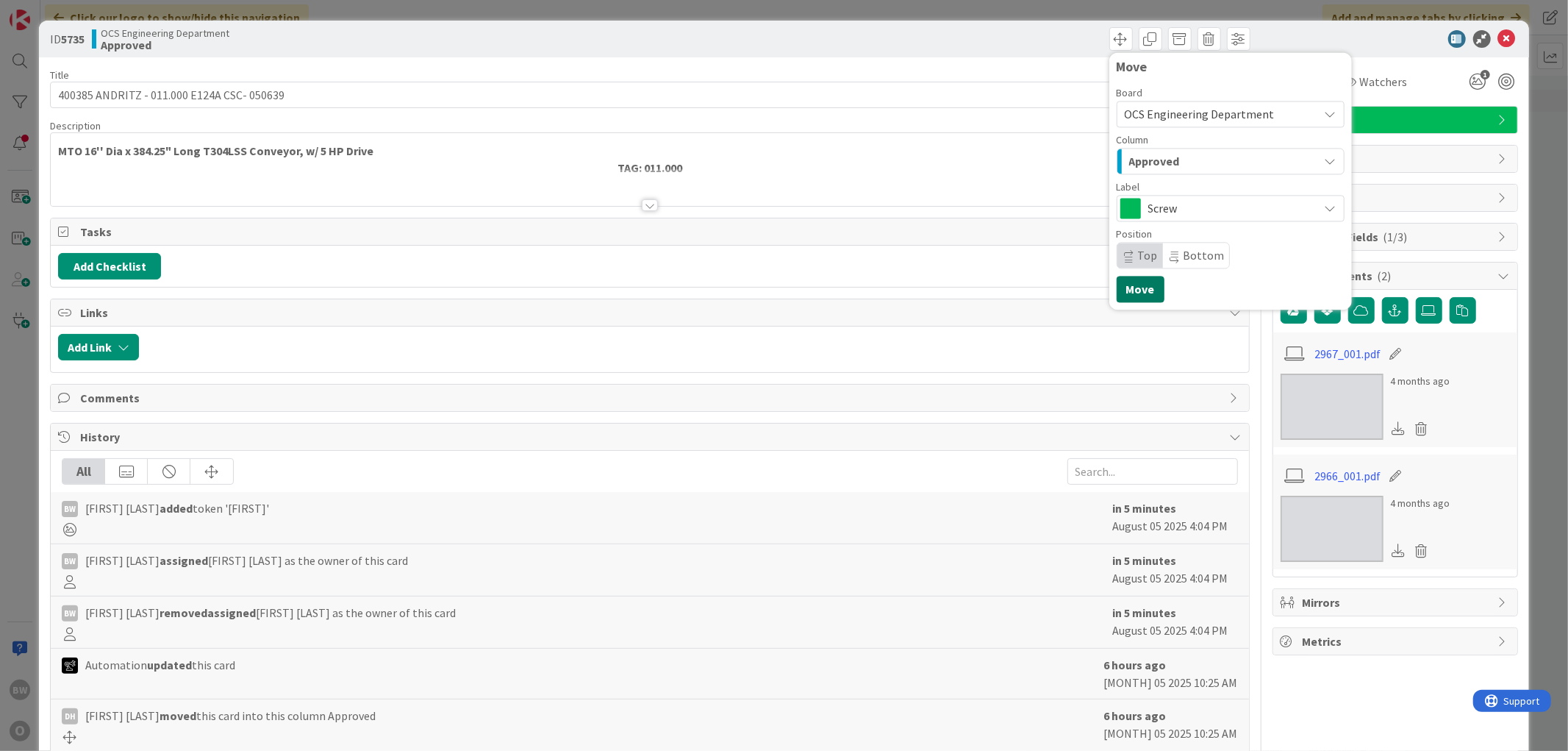click on "Move" at bounding box center [1140, 289] 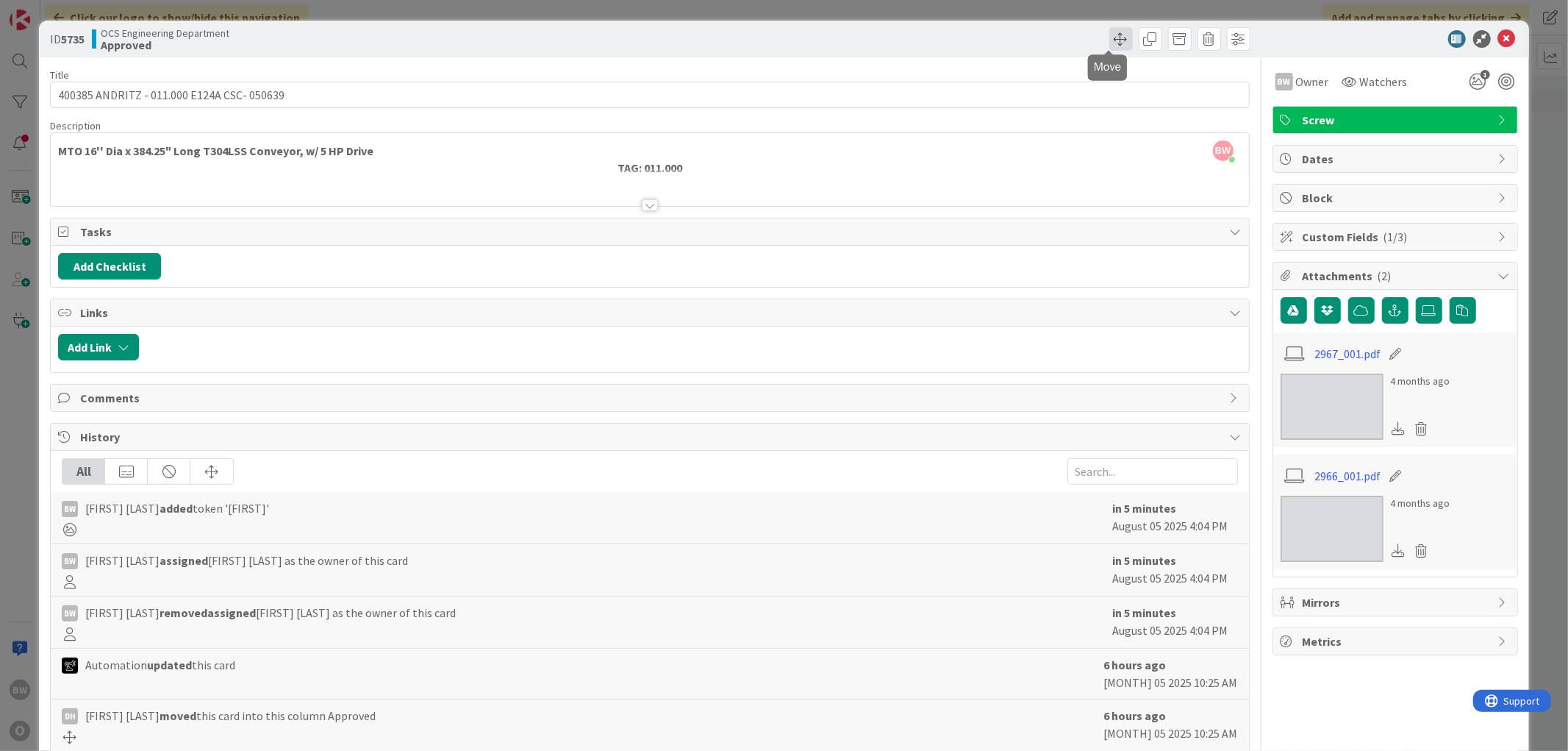 click at bounding box center (1121, 39) 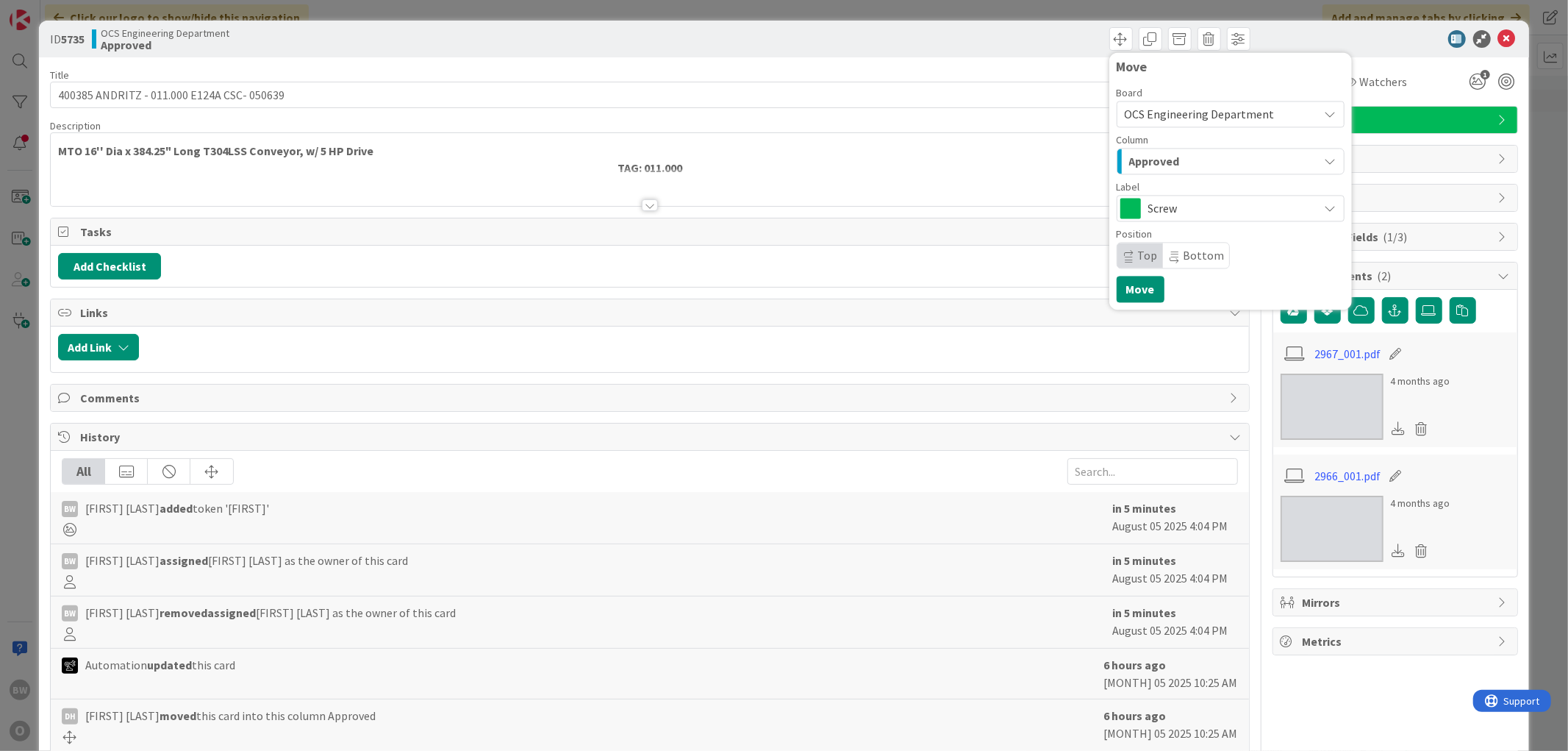 click on "Approved" at bounding box center (1154, 161) 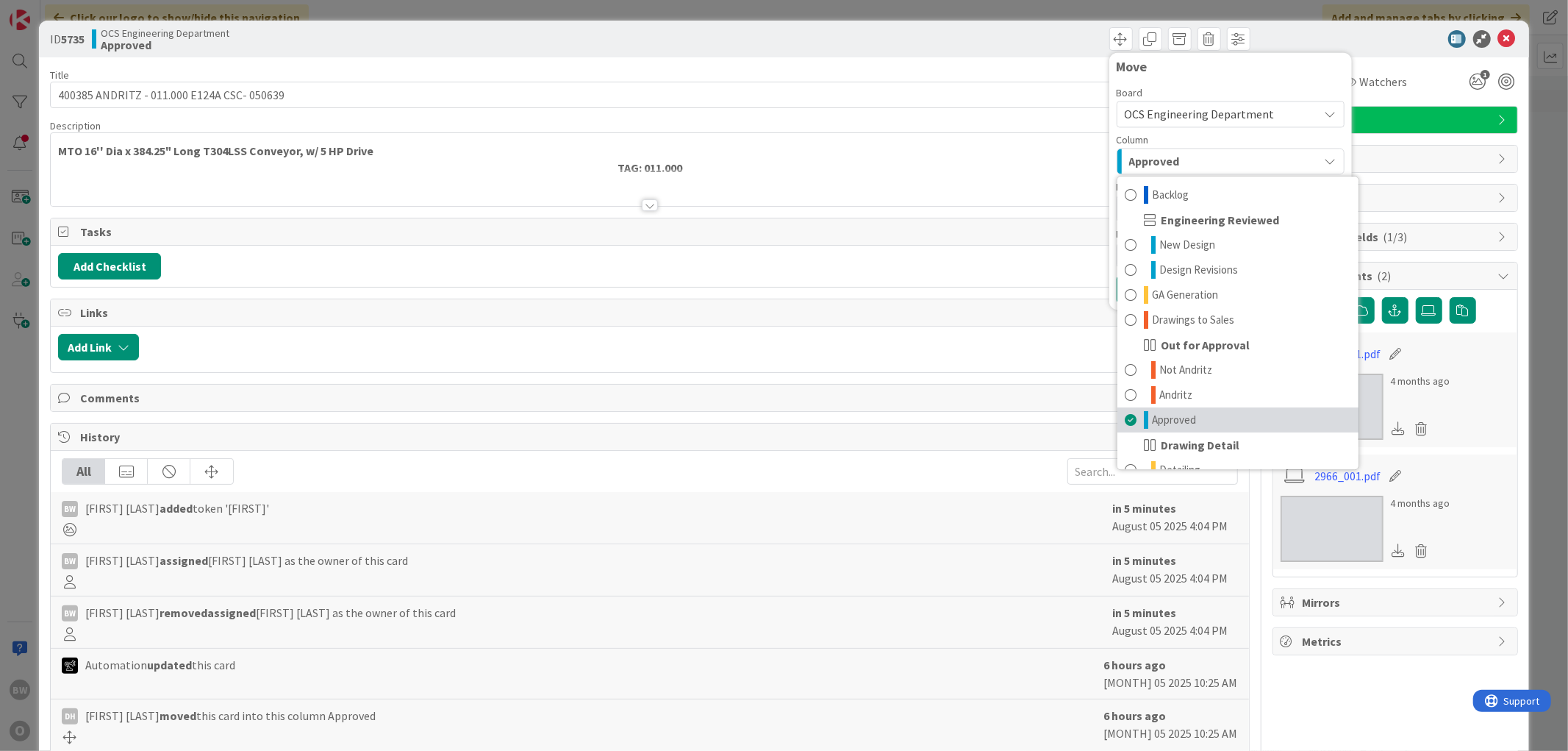scroll, scrollTop: 82, scrollLeft: 0, axis: vertical 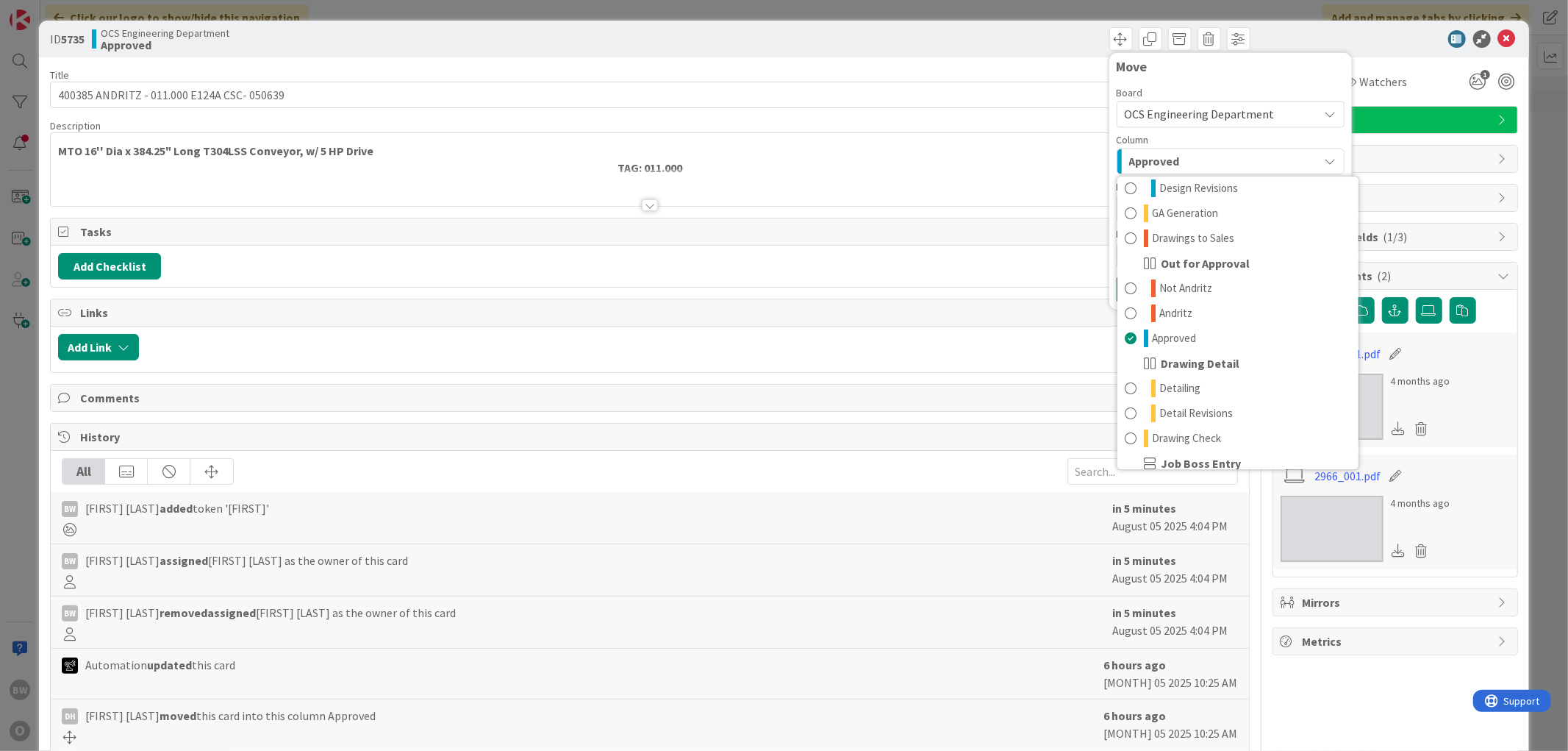 click on "Drawing Detail" at bounding box center [1200, 363] 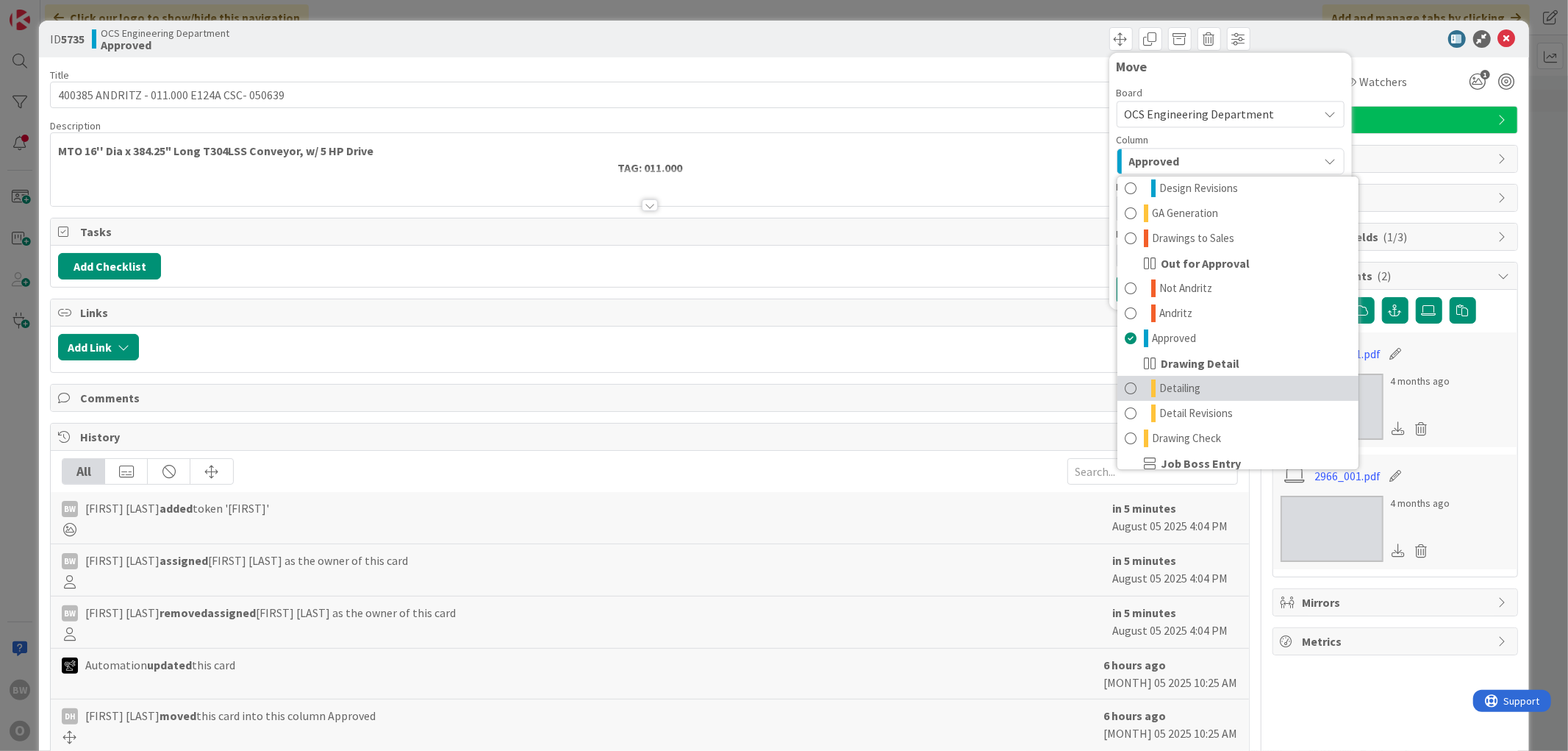 click on "Detailing" at bounding box center (1238, 388) 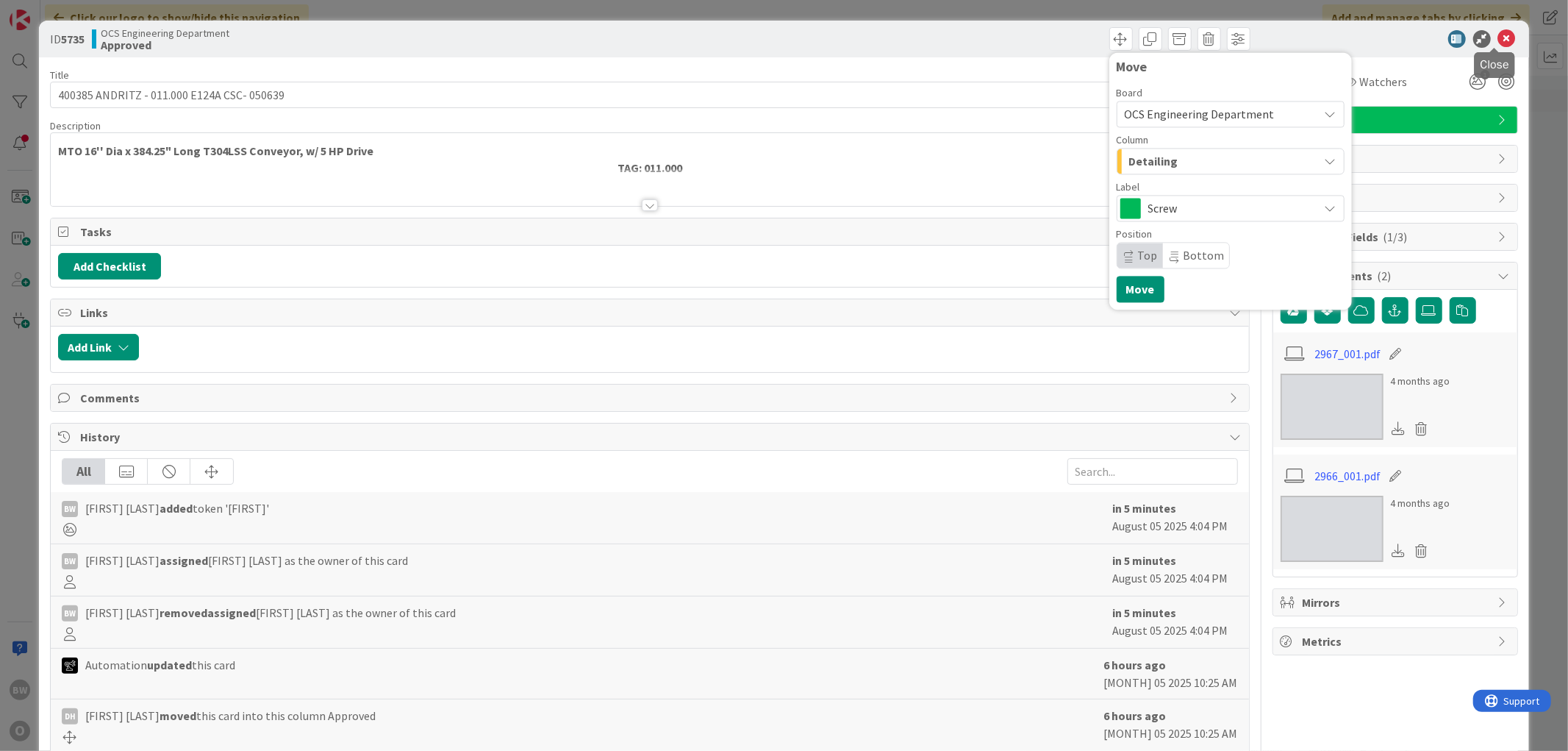 click at bounding box center (1507, 39) 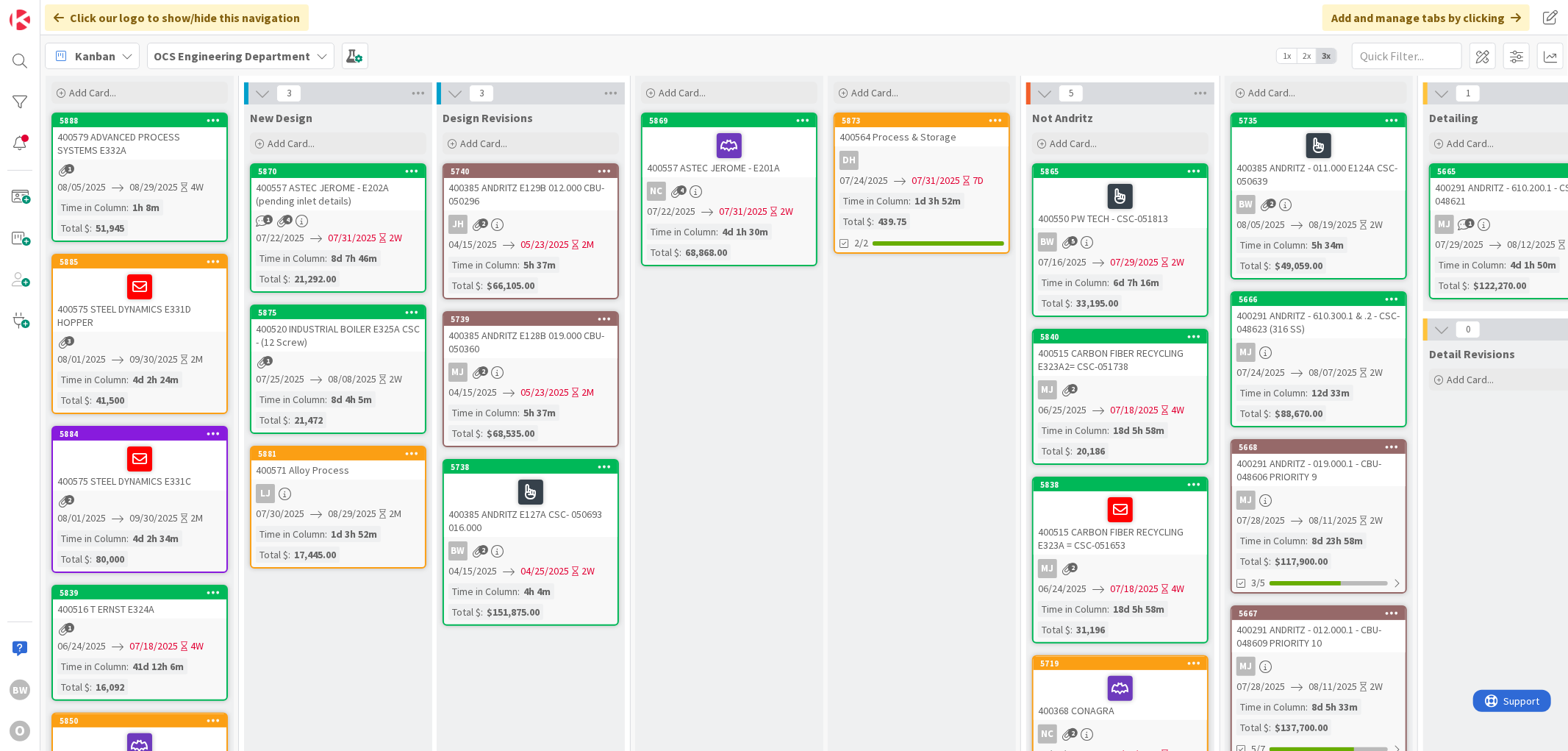 scroll, scrollTop: 0, scrollLeft: 0, axis: both 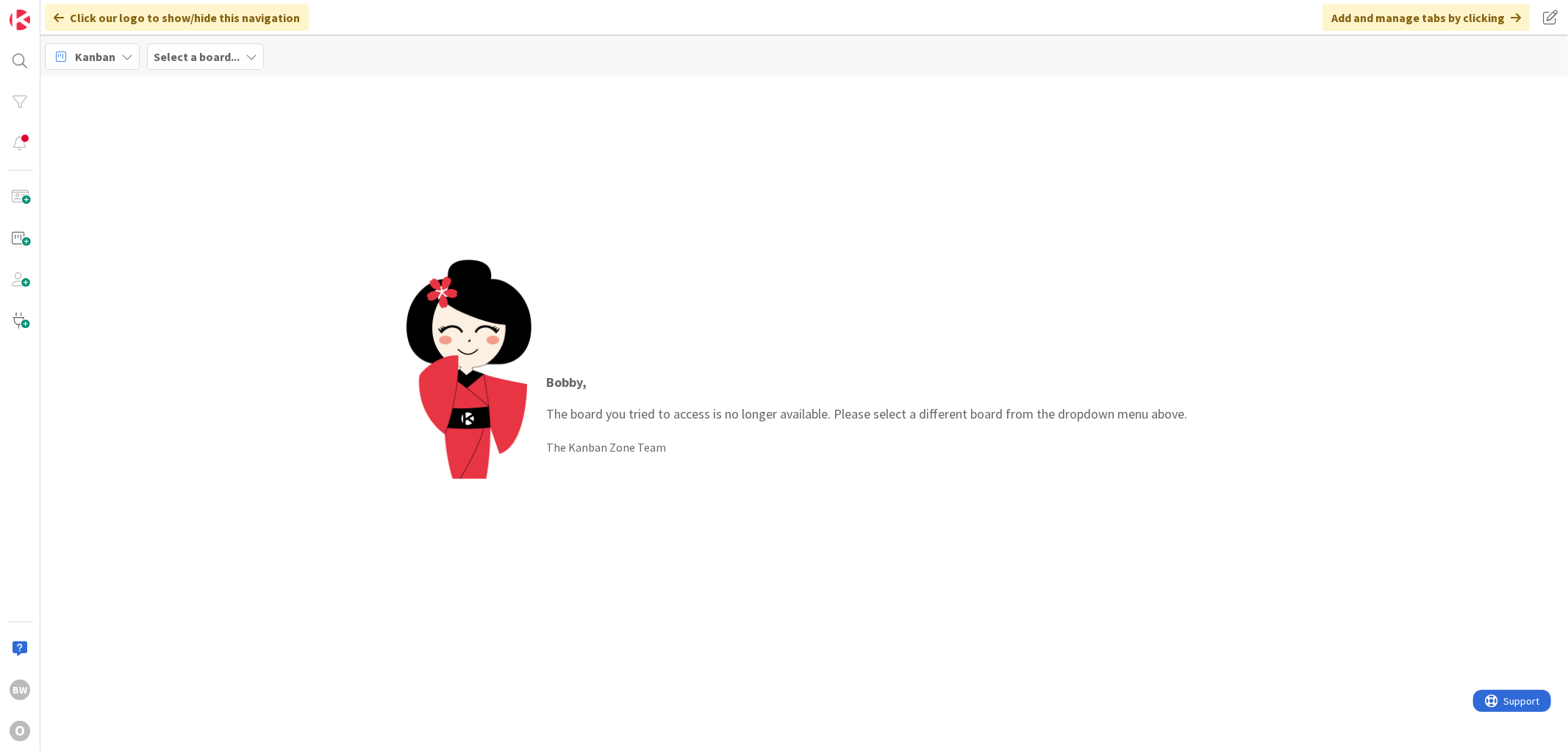 click on "Add and manage tabs by clicking" at bounding box center [1426, 18] 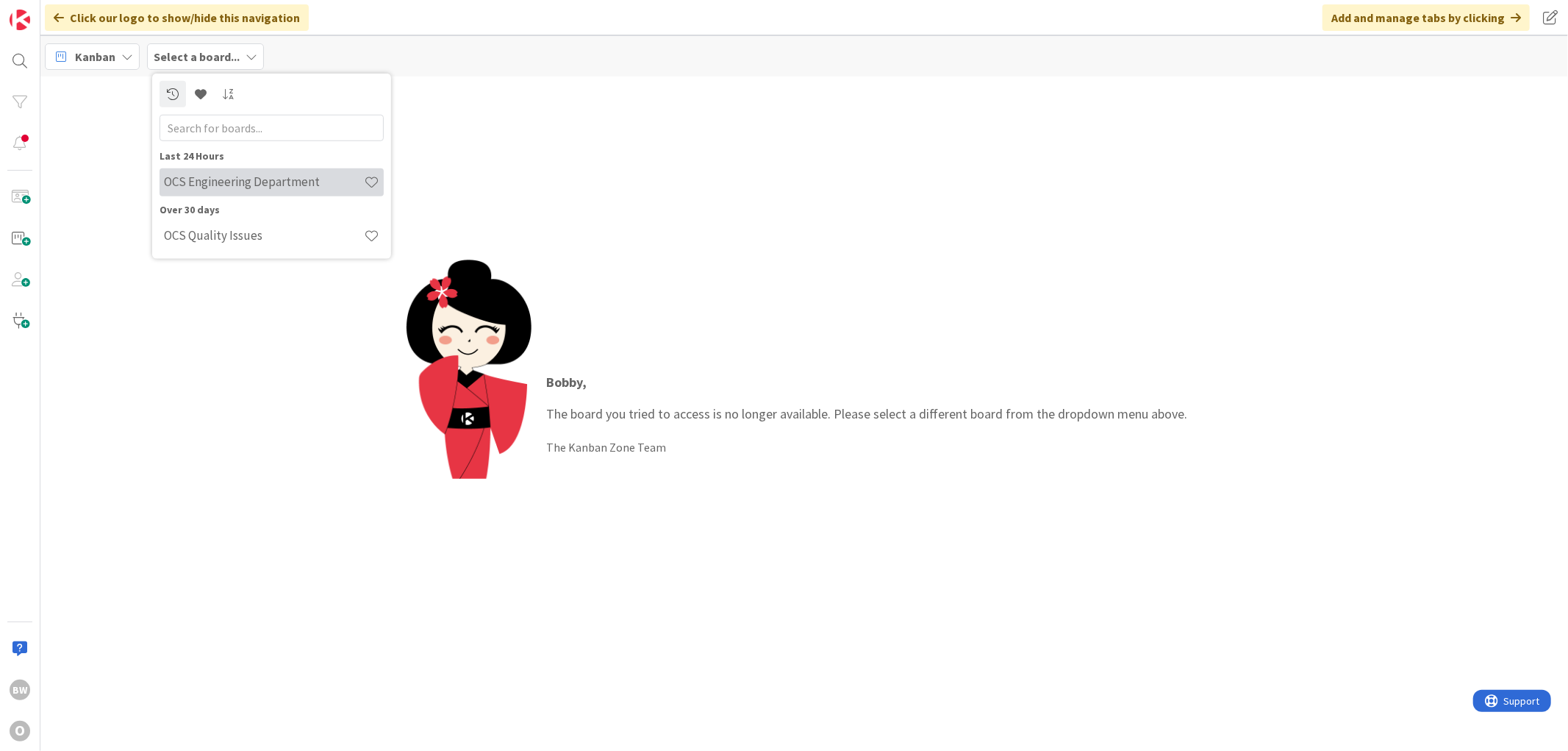 click on "OCS Engineering Department" at bounding box center [271, 182] 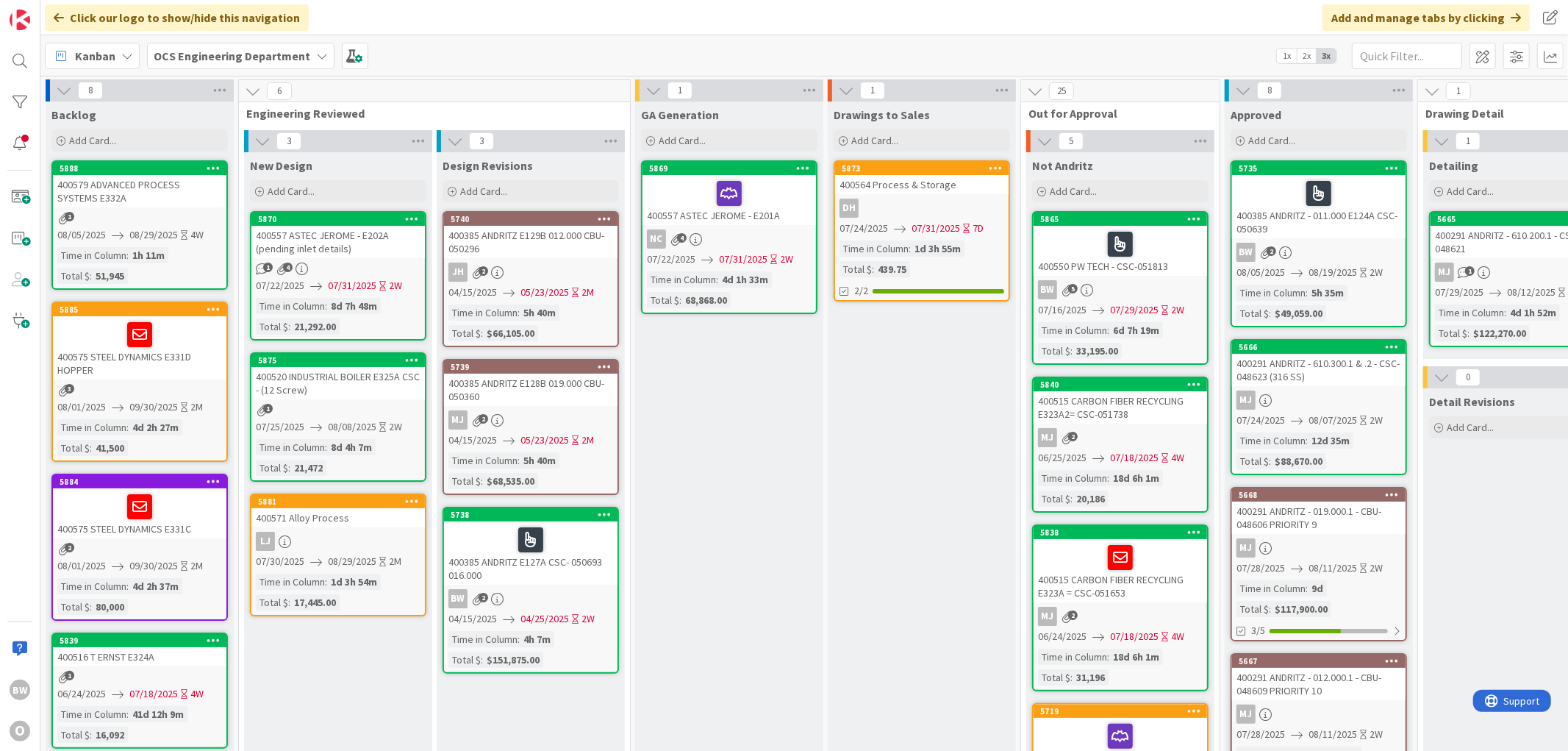 scroll, scrollTop: 0, scrollLeft: 0, axis: both 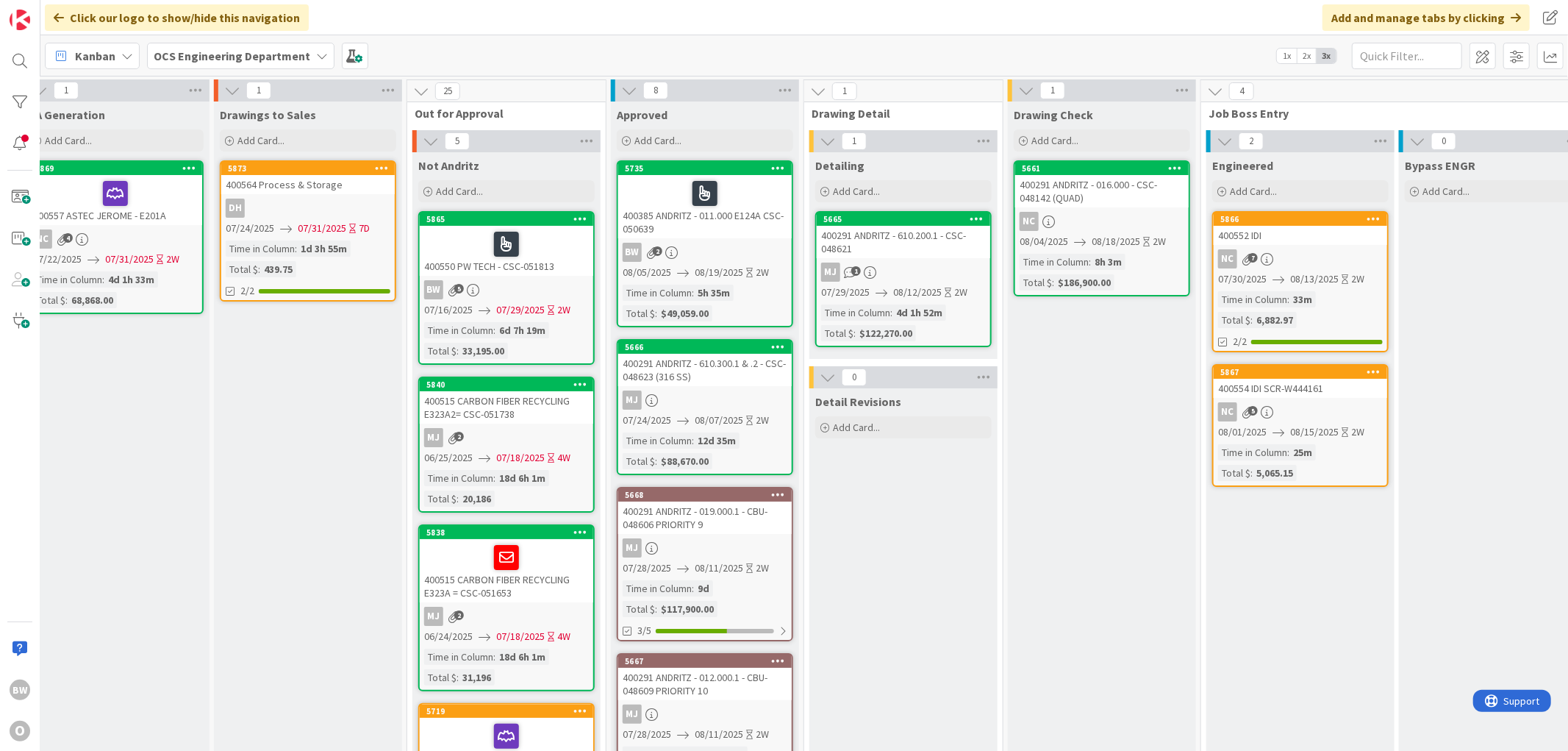 drag, startPoint x: 665, startPoint y: 178, endPoint x: 630, endPoint y: 195, distance: 38.9102 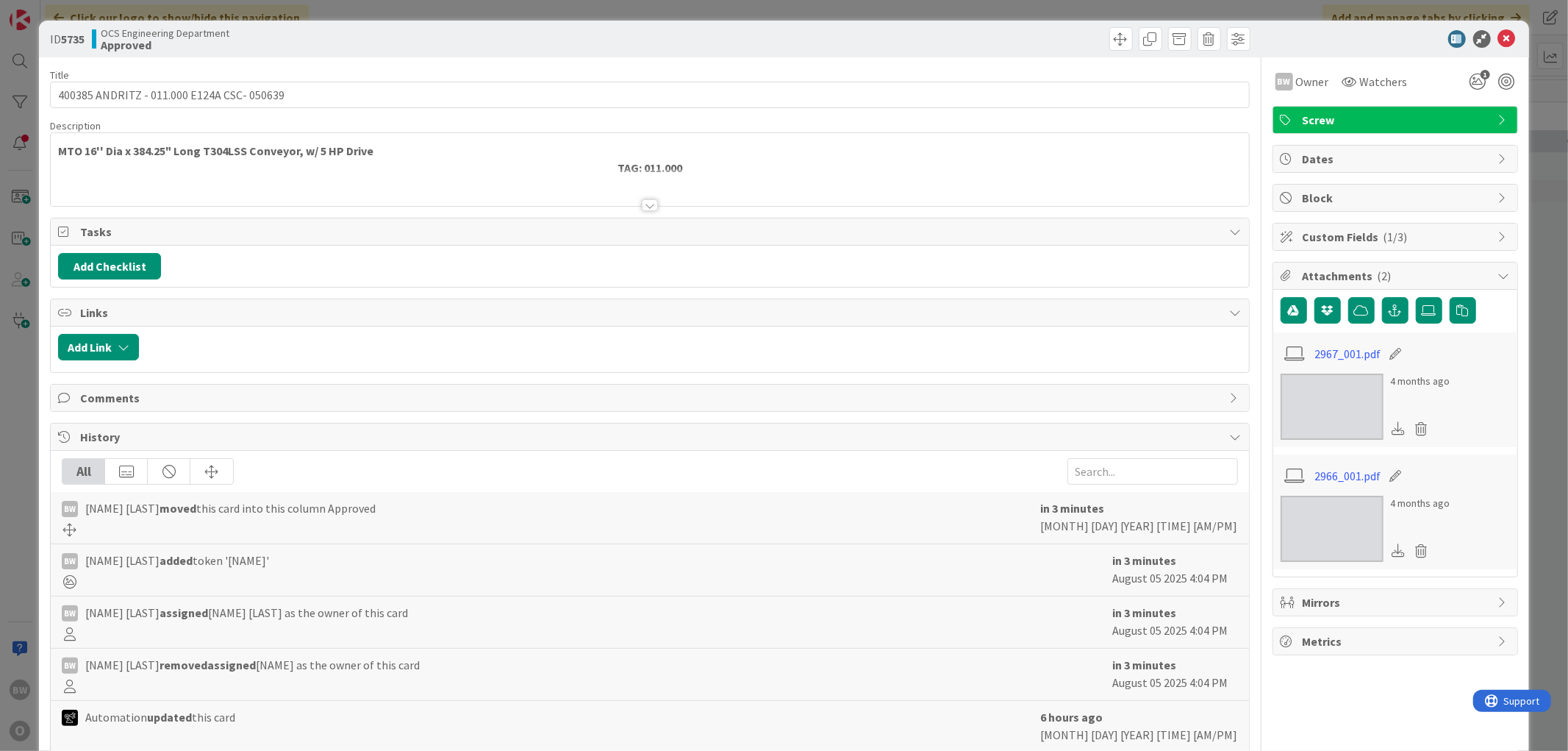 scroll, scrollTop: 0, scrollLeft: 0, axis: both 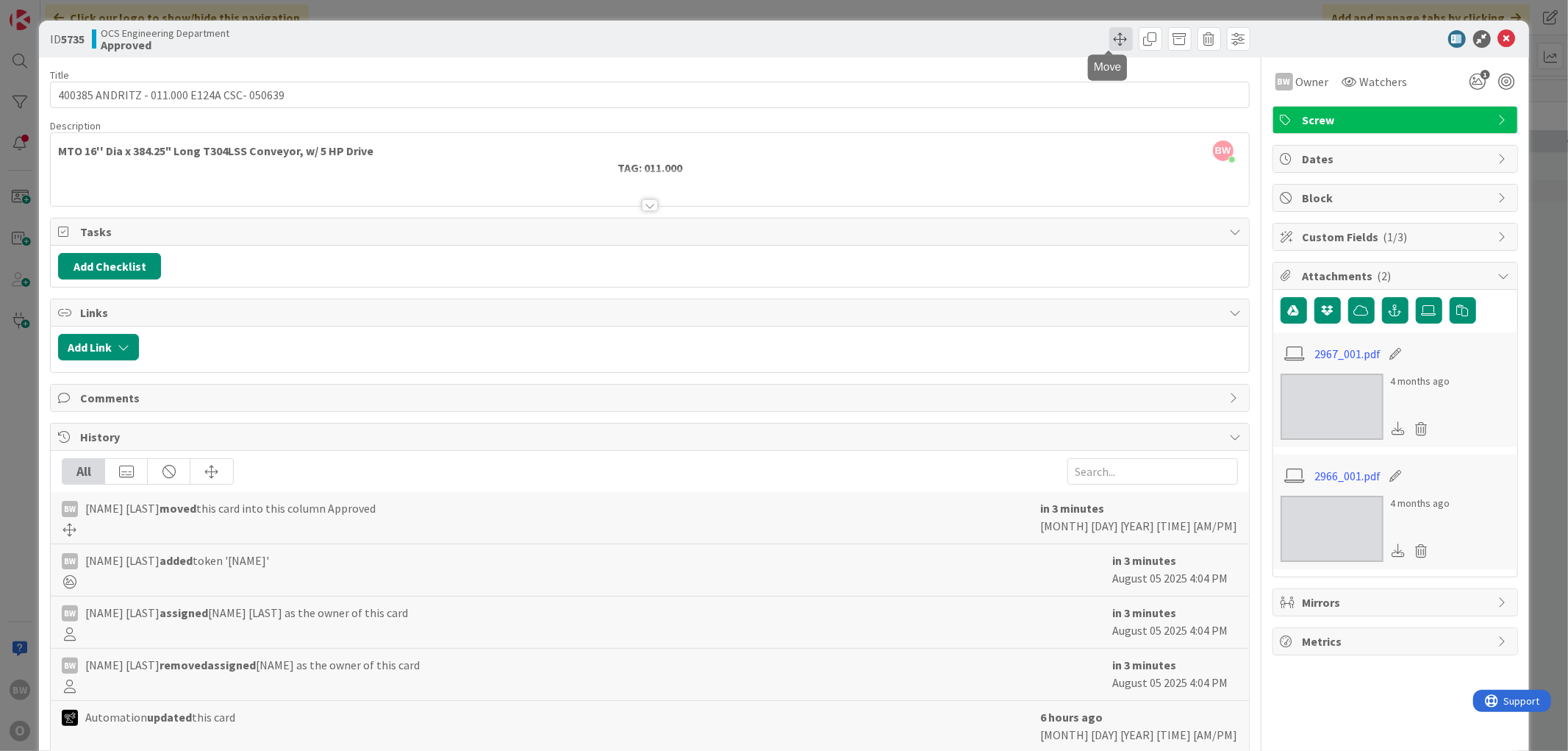 click at bounding box center (1121, 39) 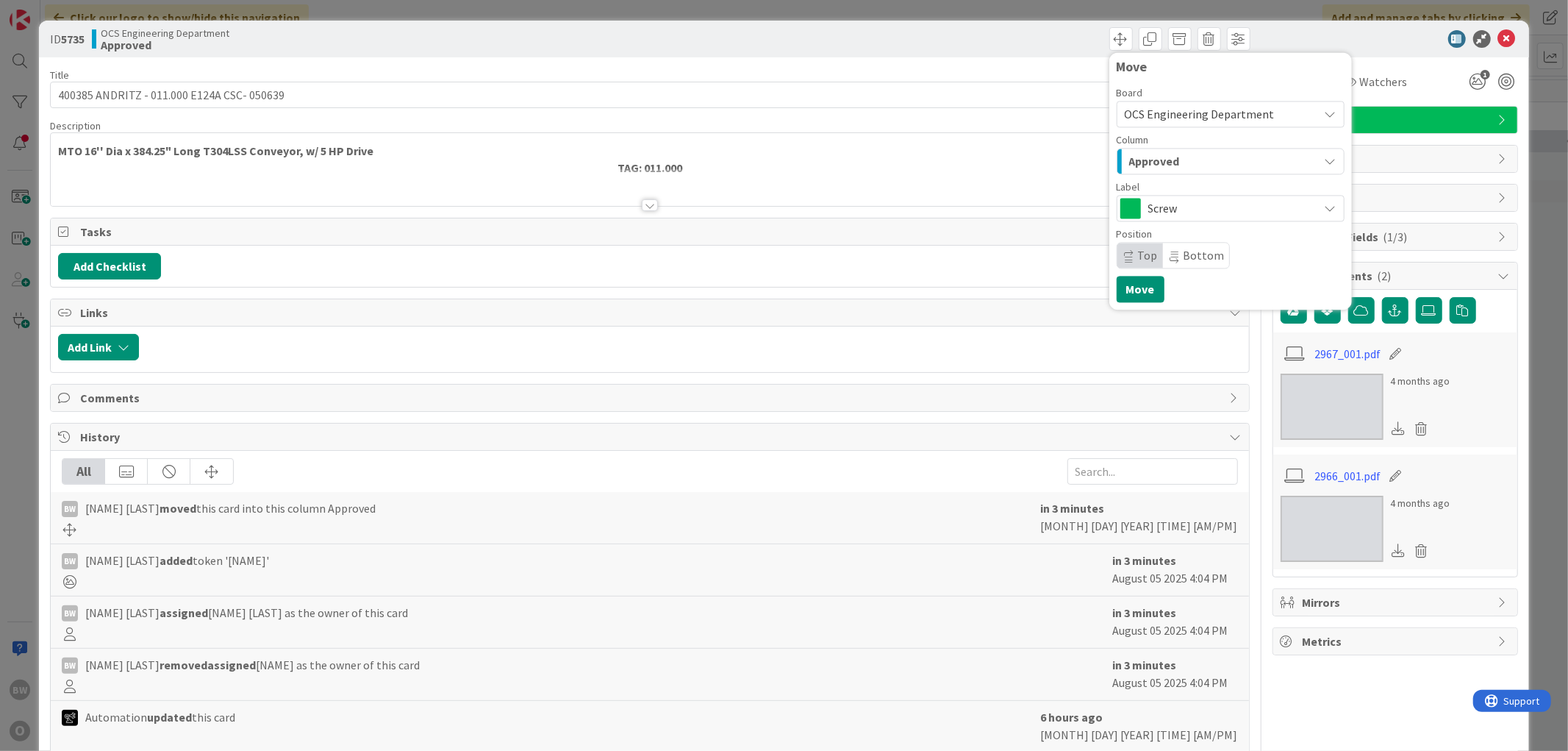 click on "Approved" at bounding box center [1154, 161] 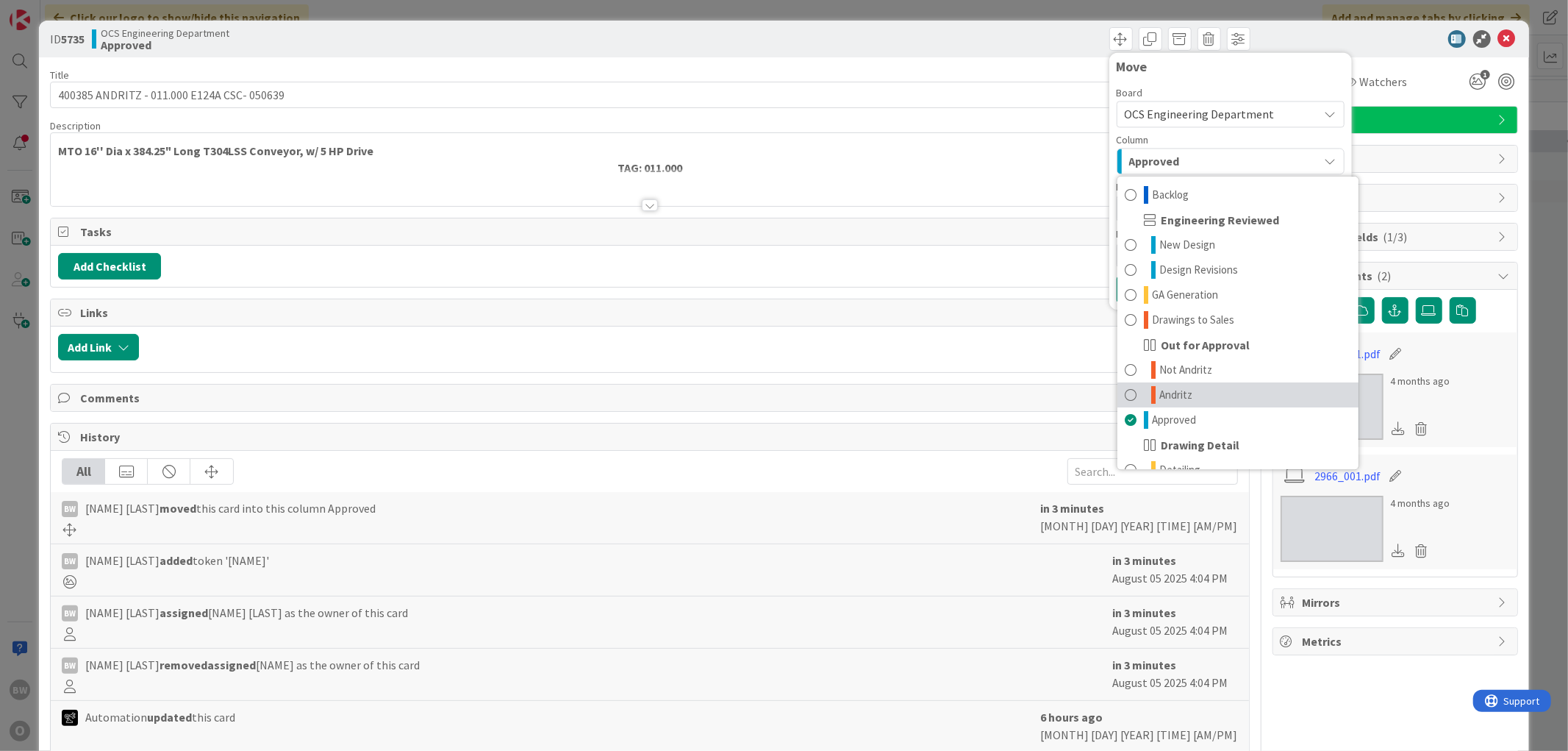 scroll, scrollTop: 82, scrollLeft: 0, axis: vertical 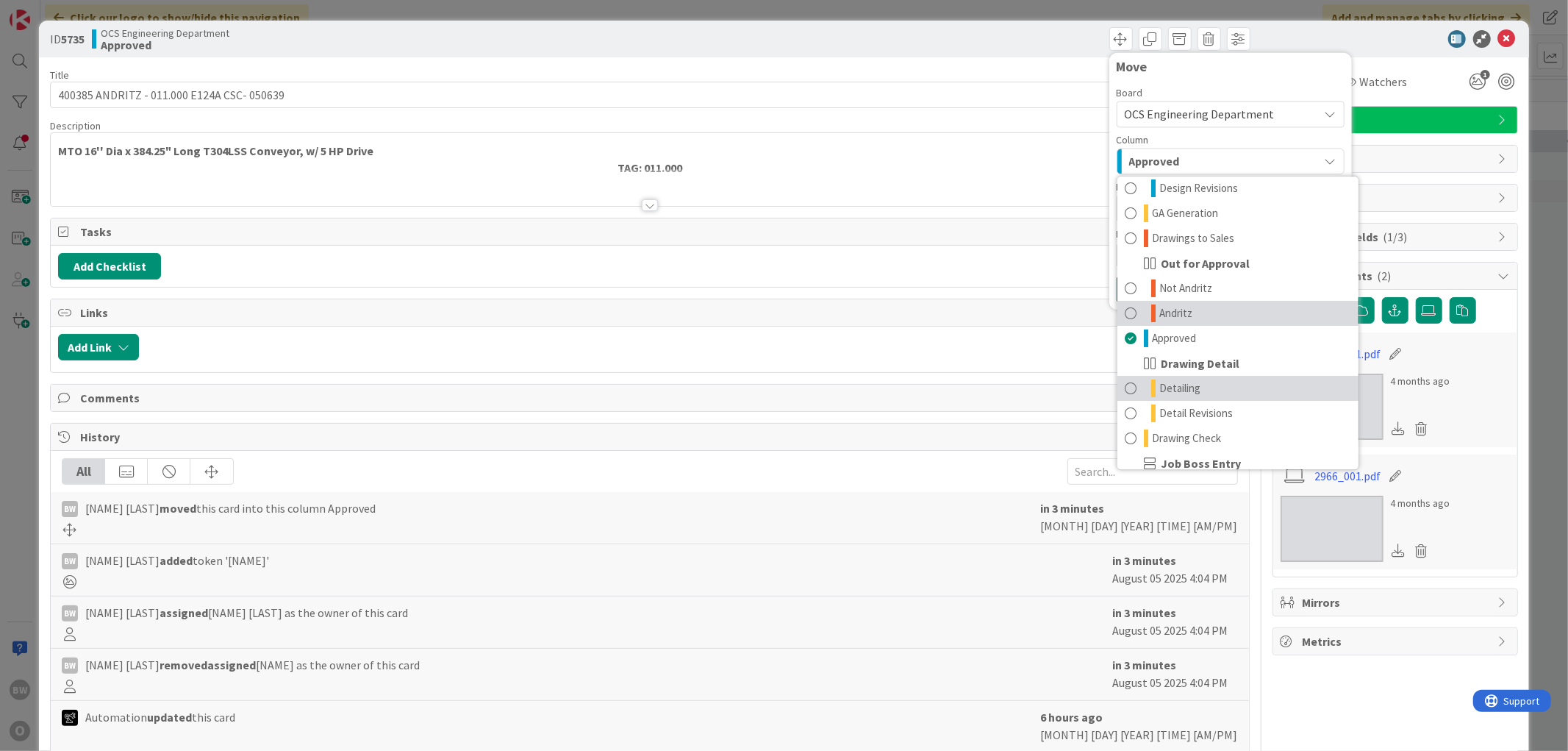 click on "Detailing" at bounding box center [1238, 388] 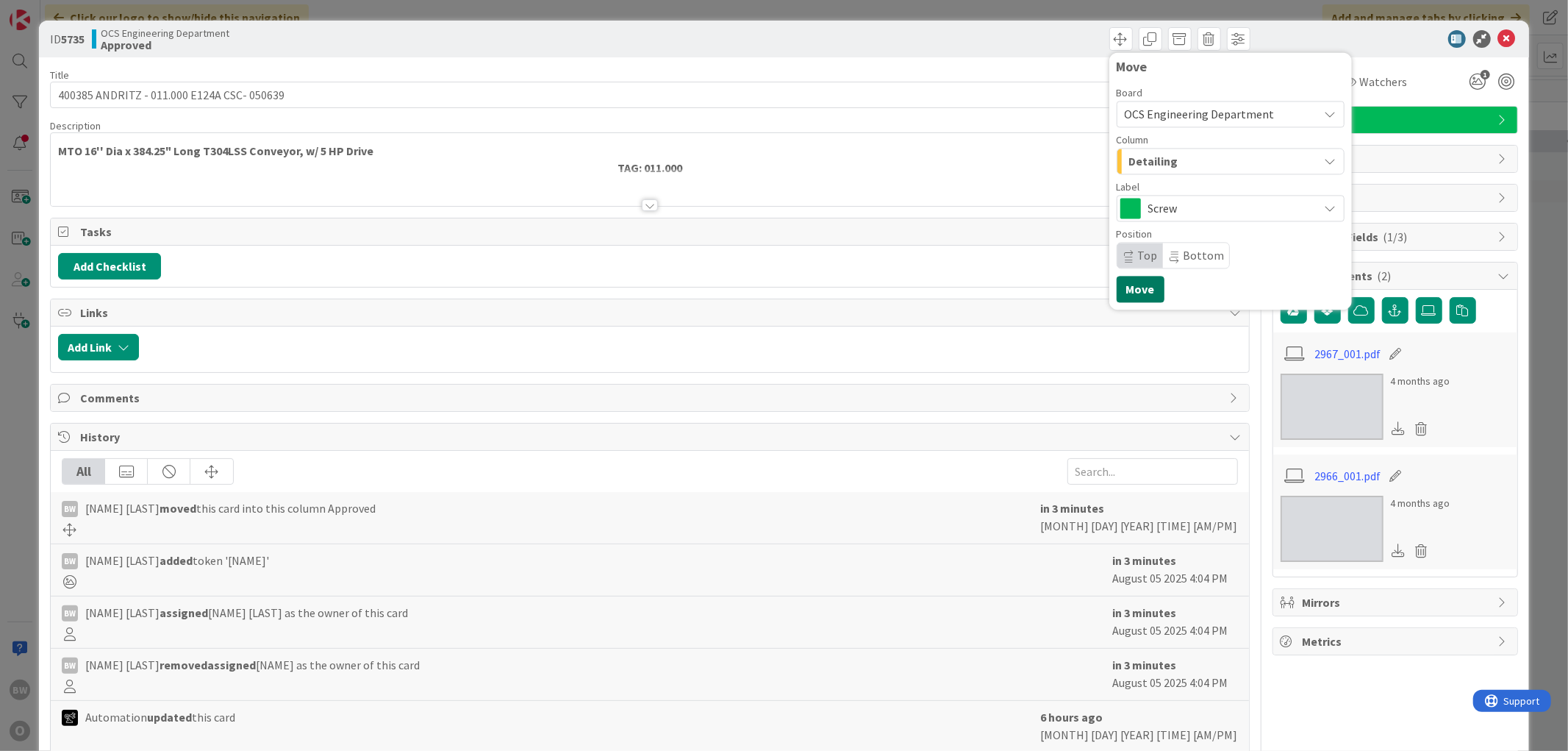 click on "Move" at bounding box center [1140, 289] 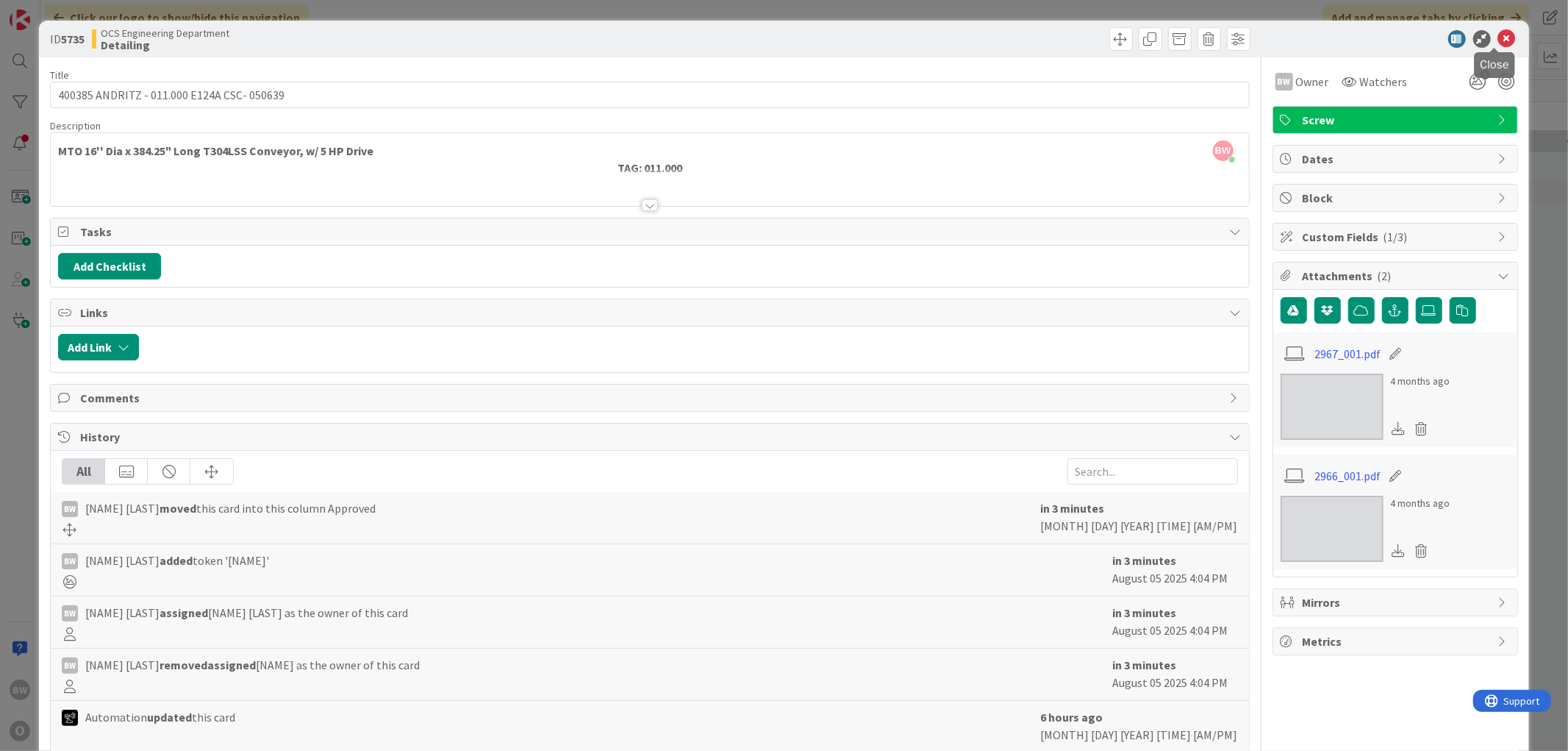 click at bounding box center (1507, 39) 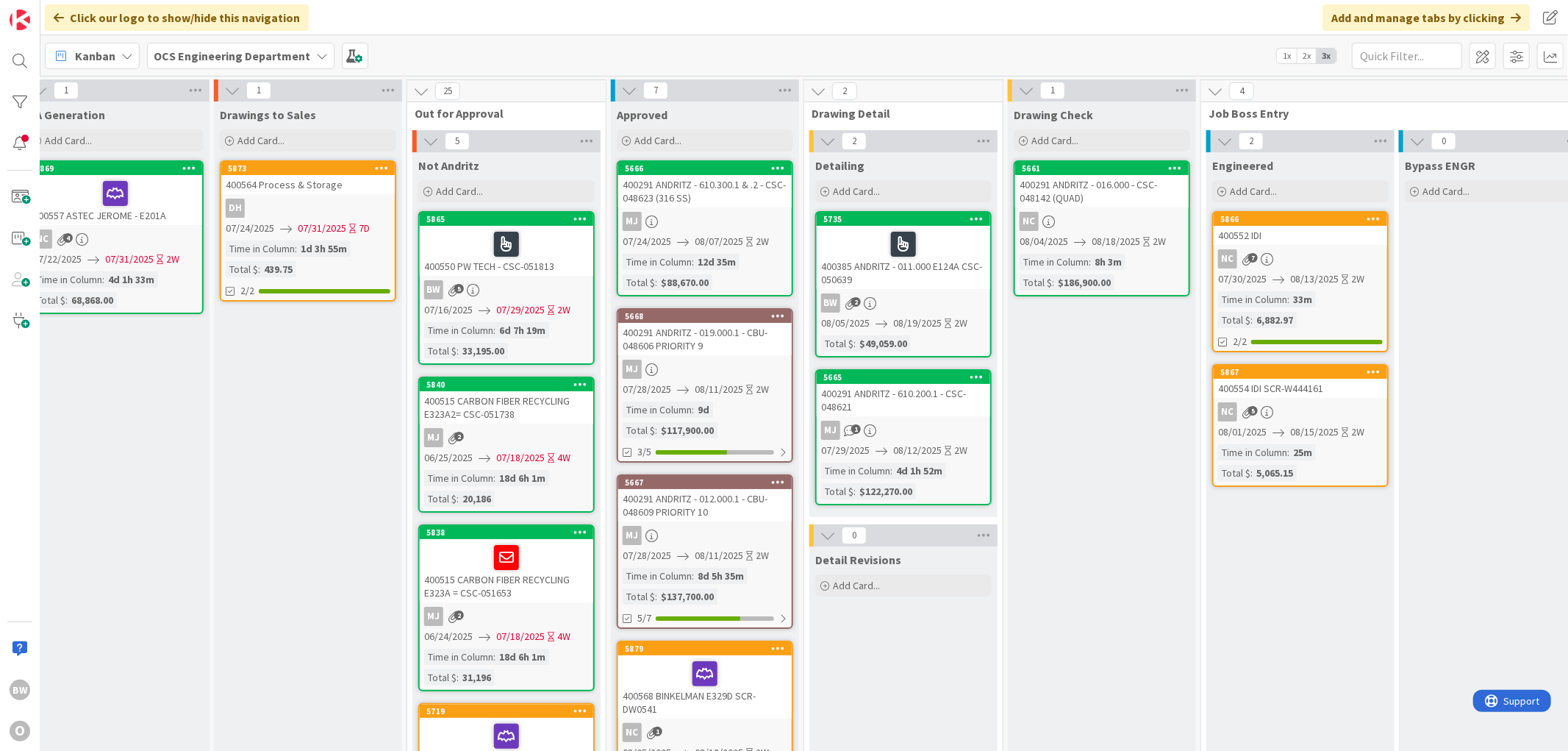 scroll, scrollTop: 0, scrollLeft: 0, axis: both 